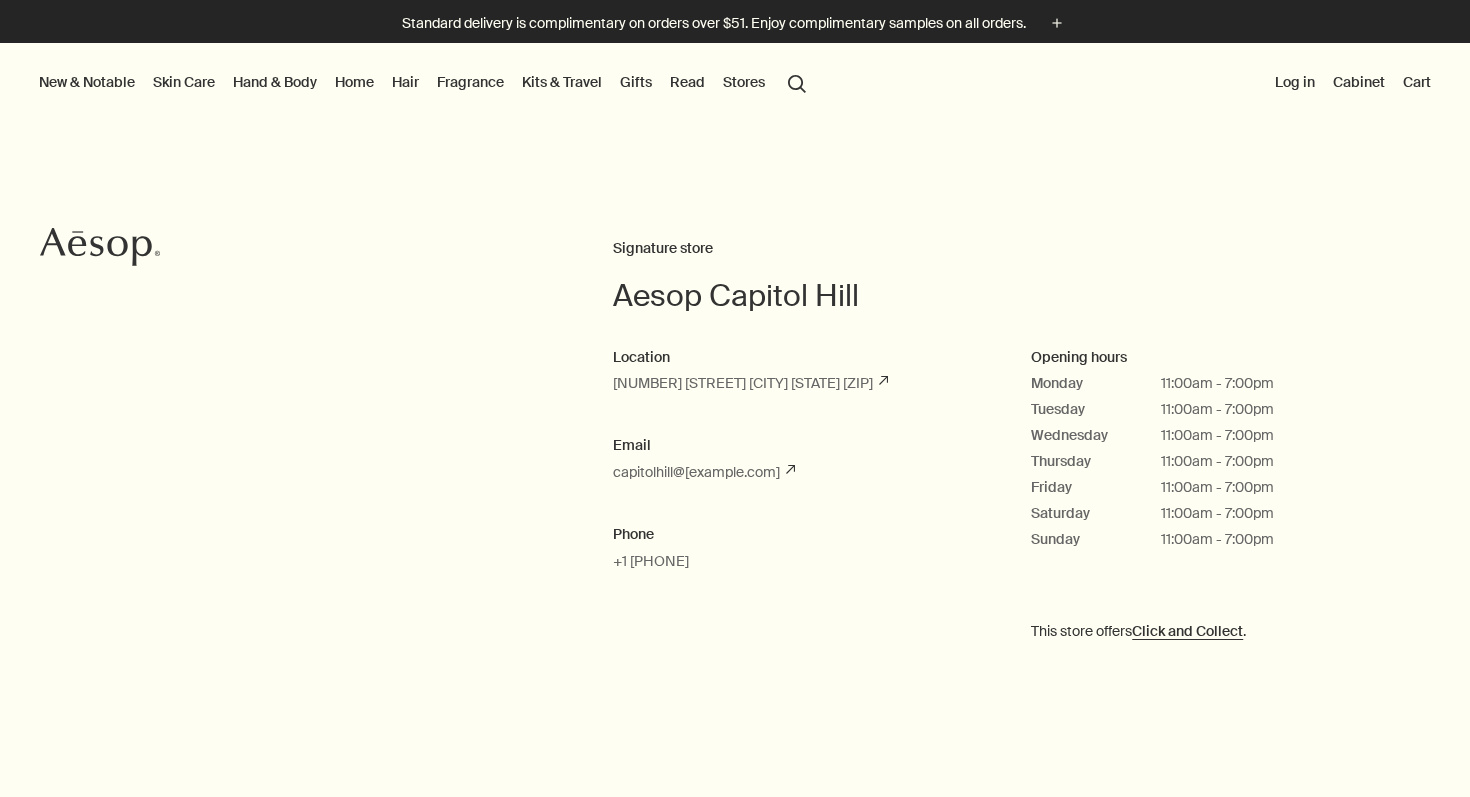scroll, scrollTop: 0, scrollLeft: 0, axis: both 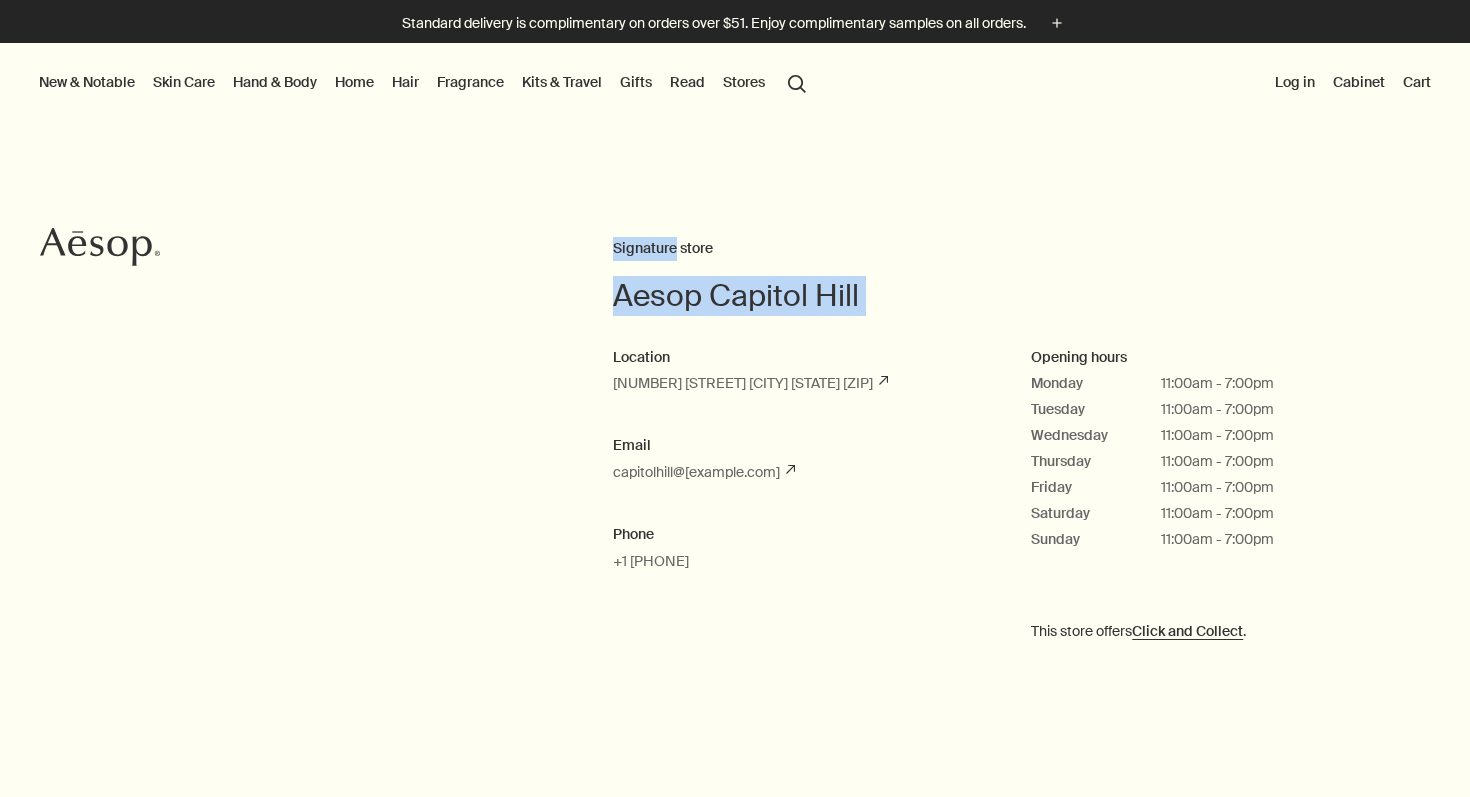 click on "Signature store" at bounding box center [1032, 249] 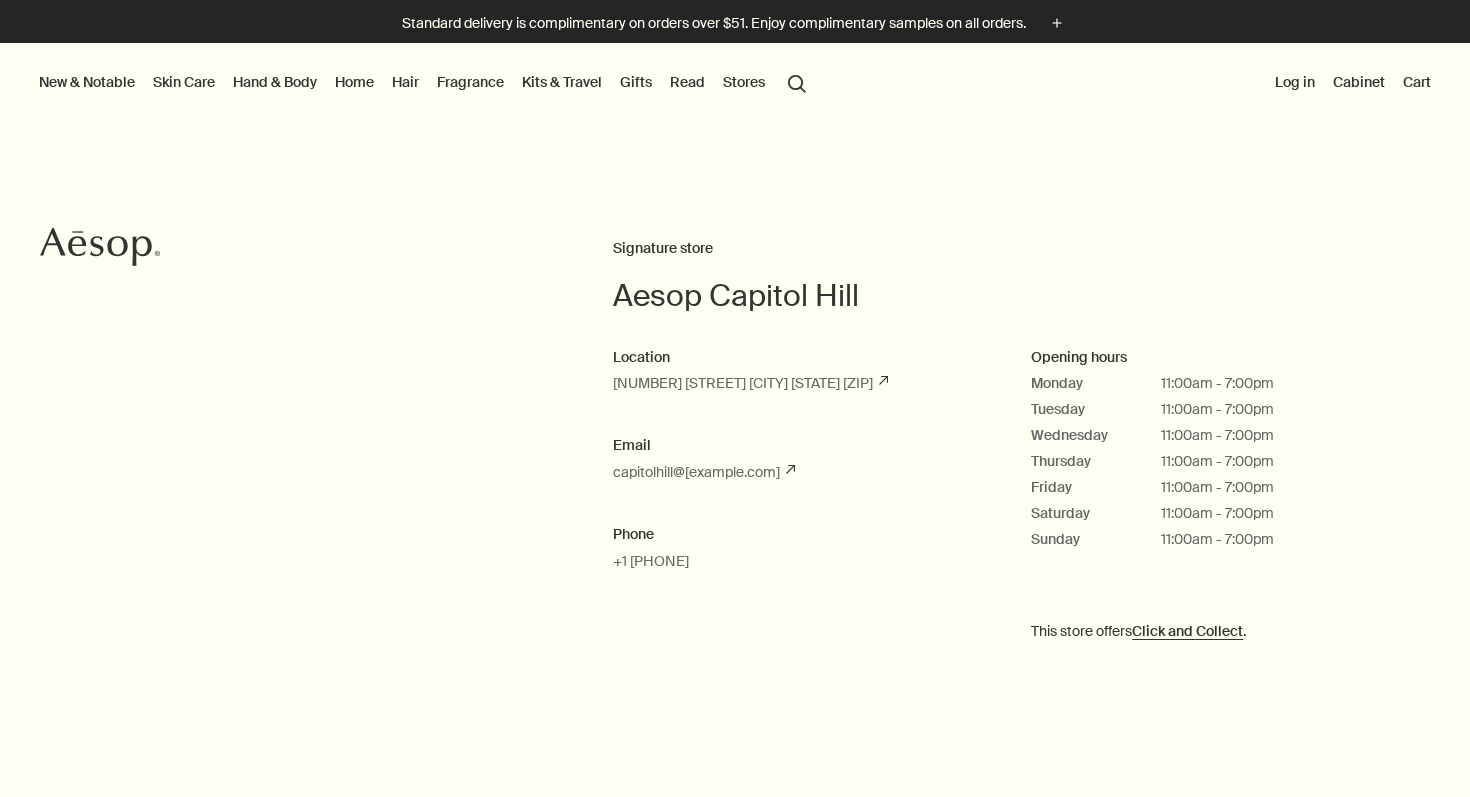 click on "Signature store" at bounding box center [1032, 249] 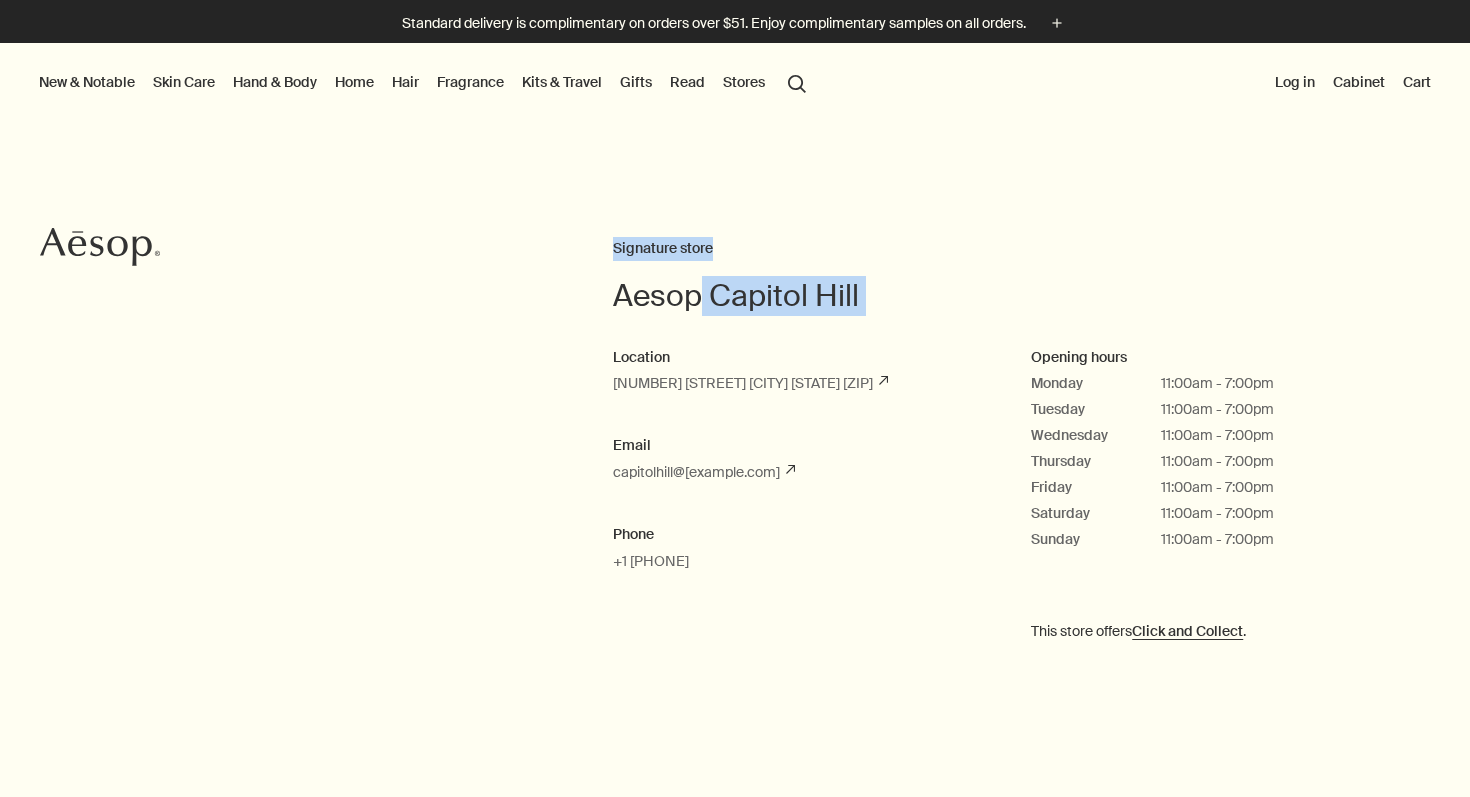 drag, startPoint x: 697, startPoint y: 245, endPoint x: 704, endPoint y: 278, distance: 33.734257 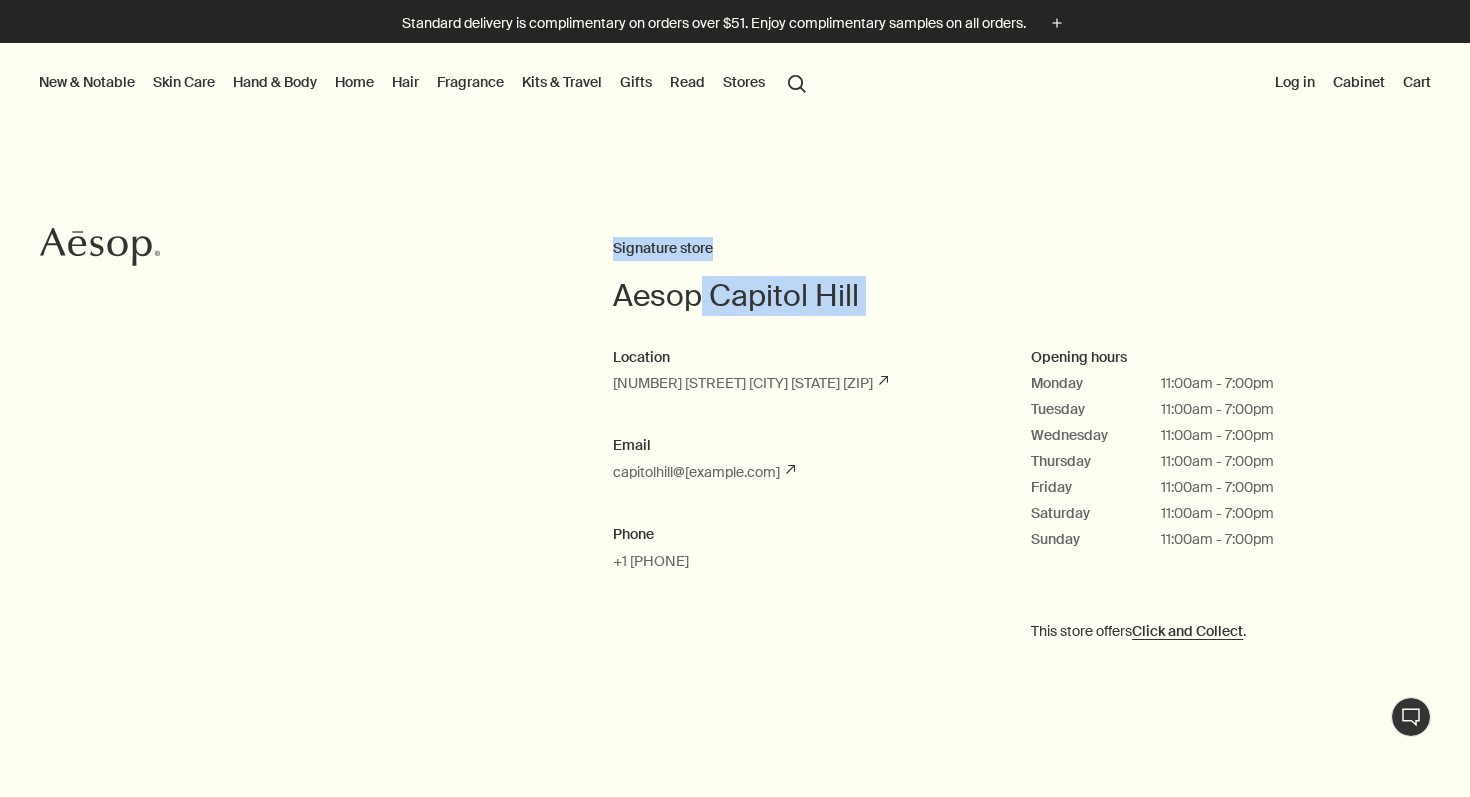 click on "Aesop Capitol Hill" at bounding box center (1032, 296) 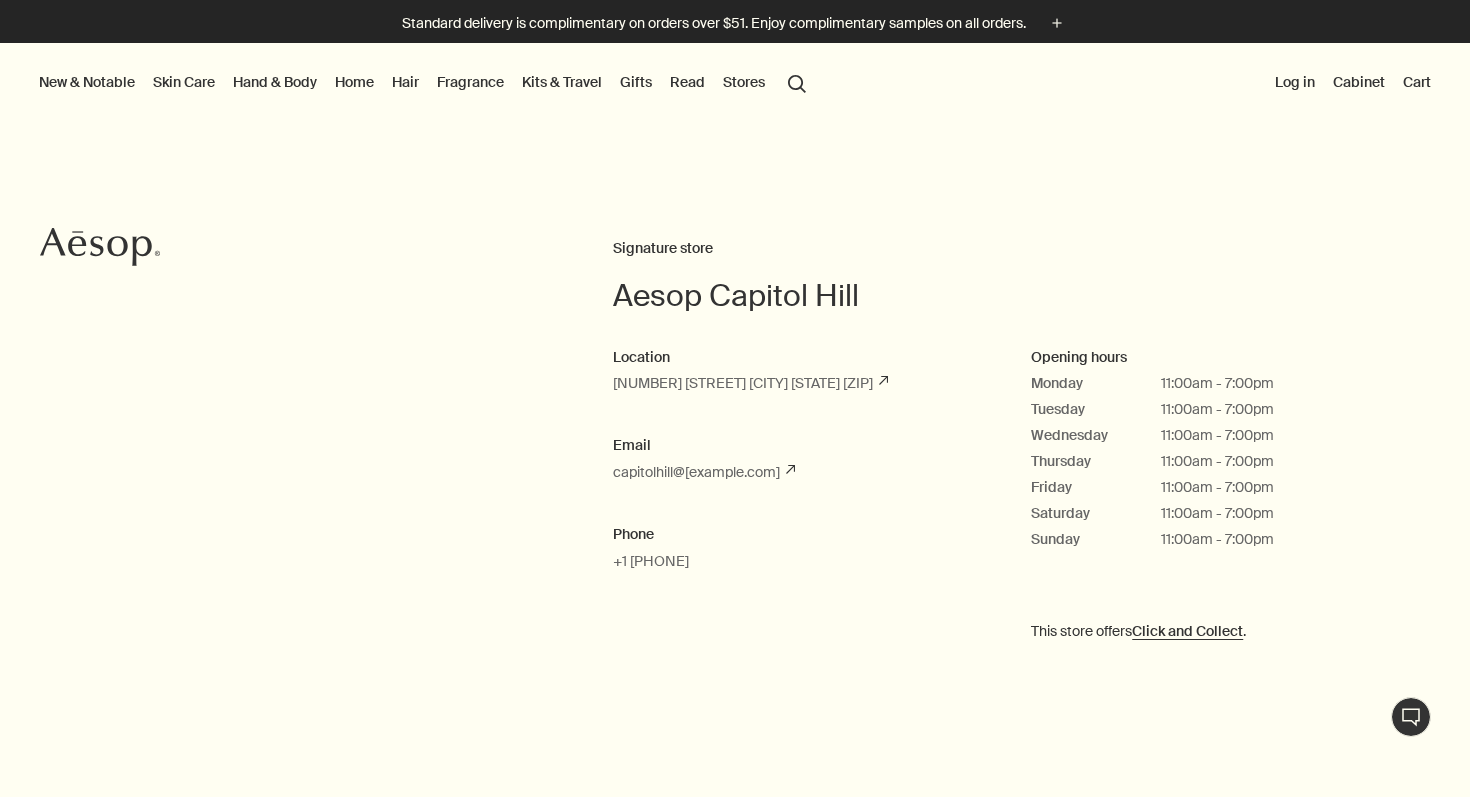 click on "Skin Care" at bounding box center (184, 82) 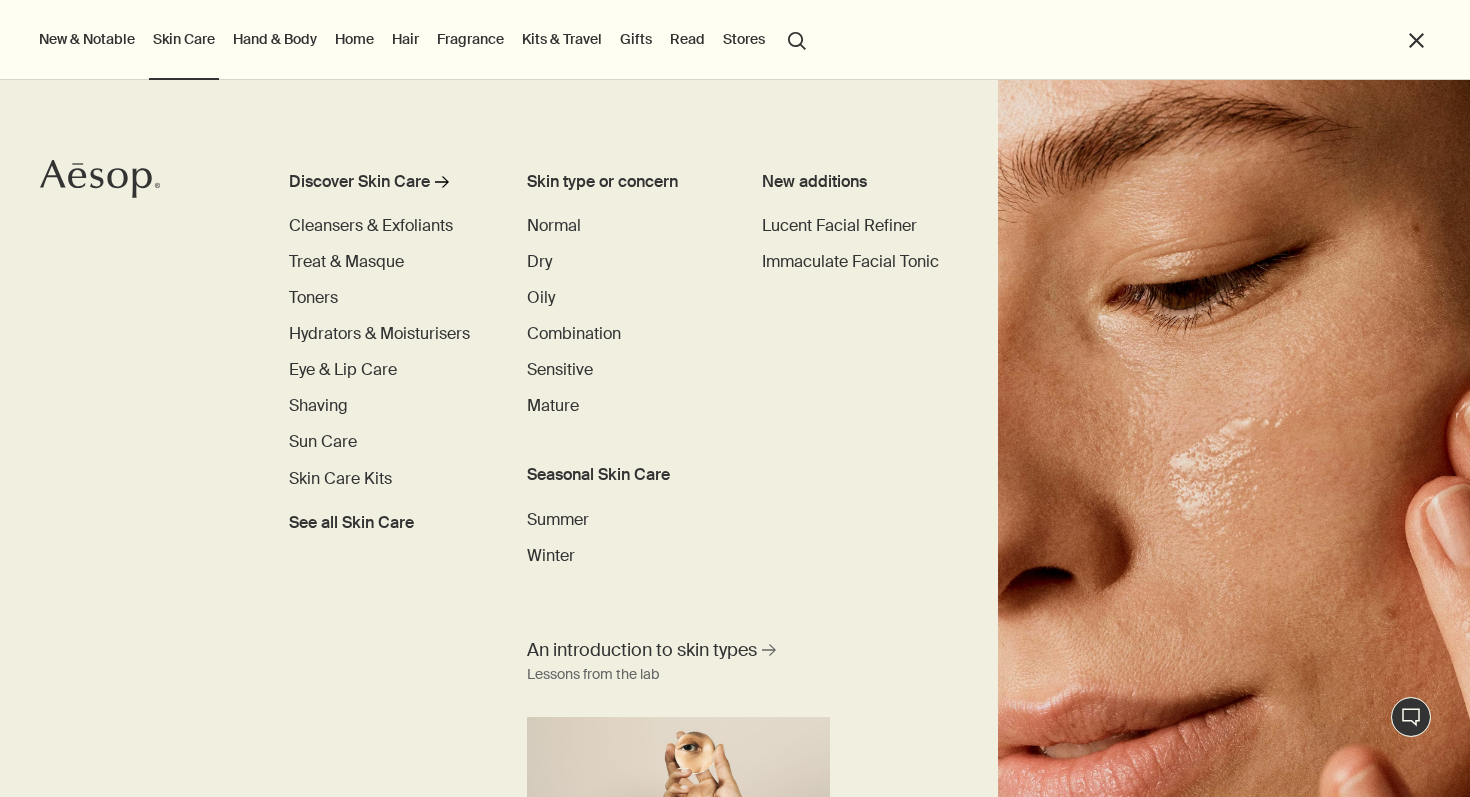 click on "Hand & Body" at bounding box center (275, 39) 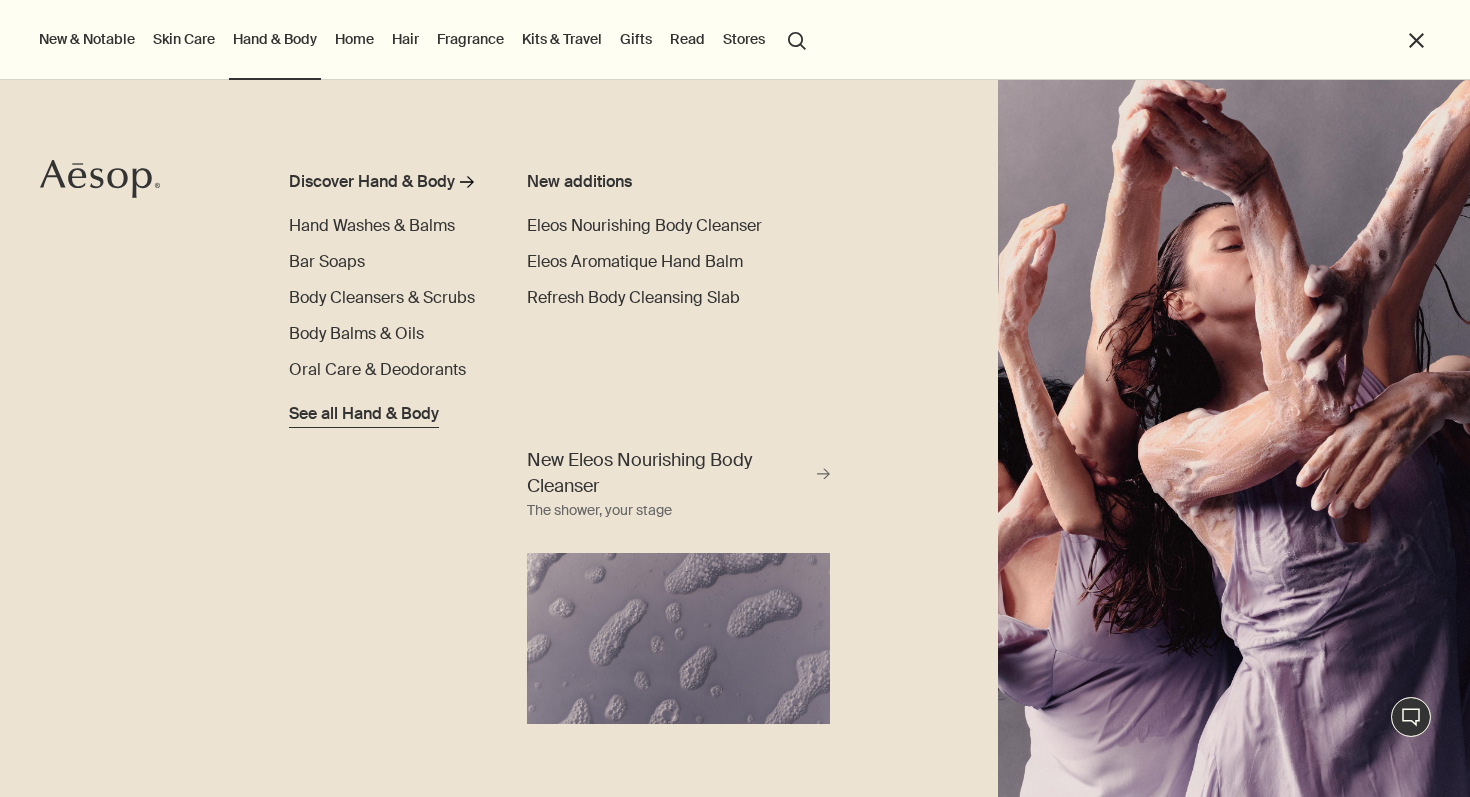 click on "See all Hand & Body" at bounding box center [364, 414] 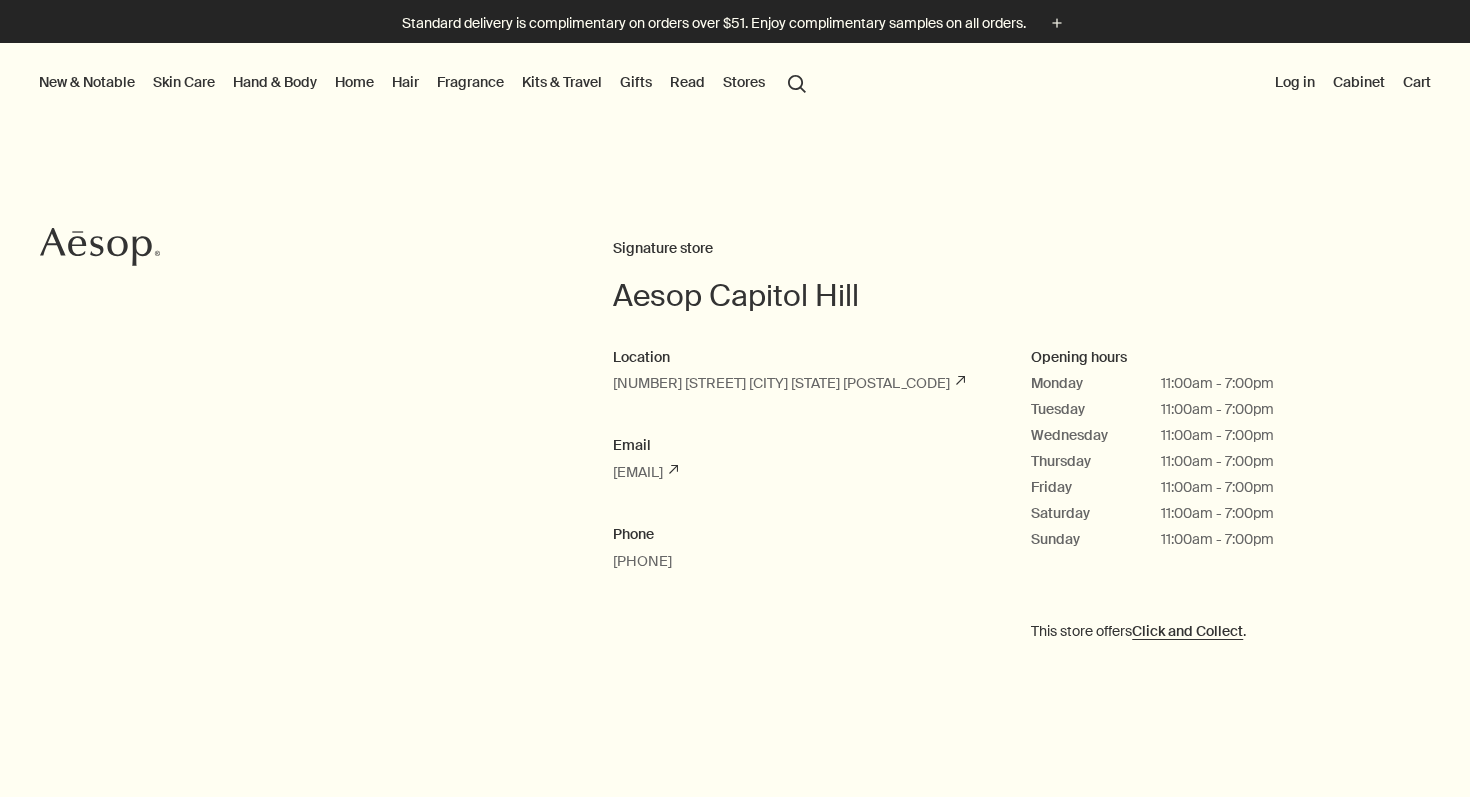 scroll, scrollTop: 0, scrollLeft: 0, axis: both 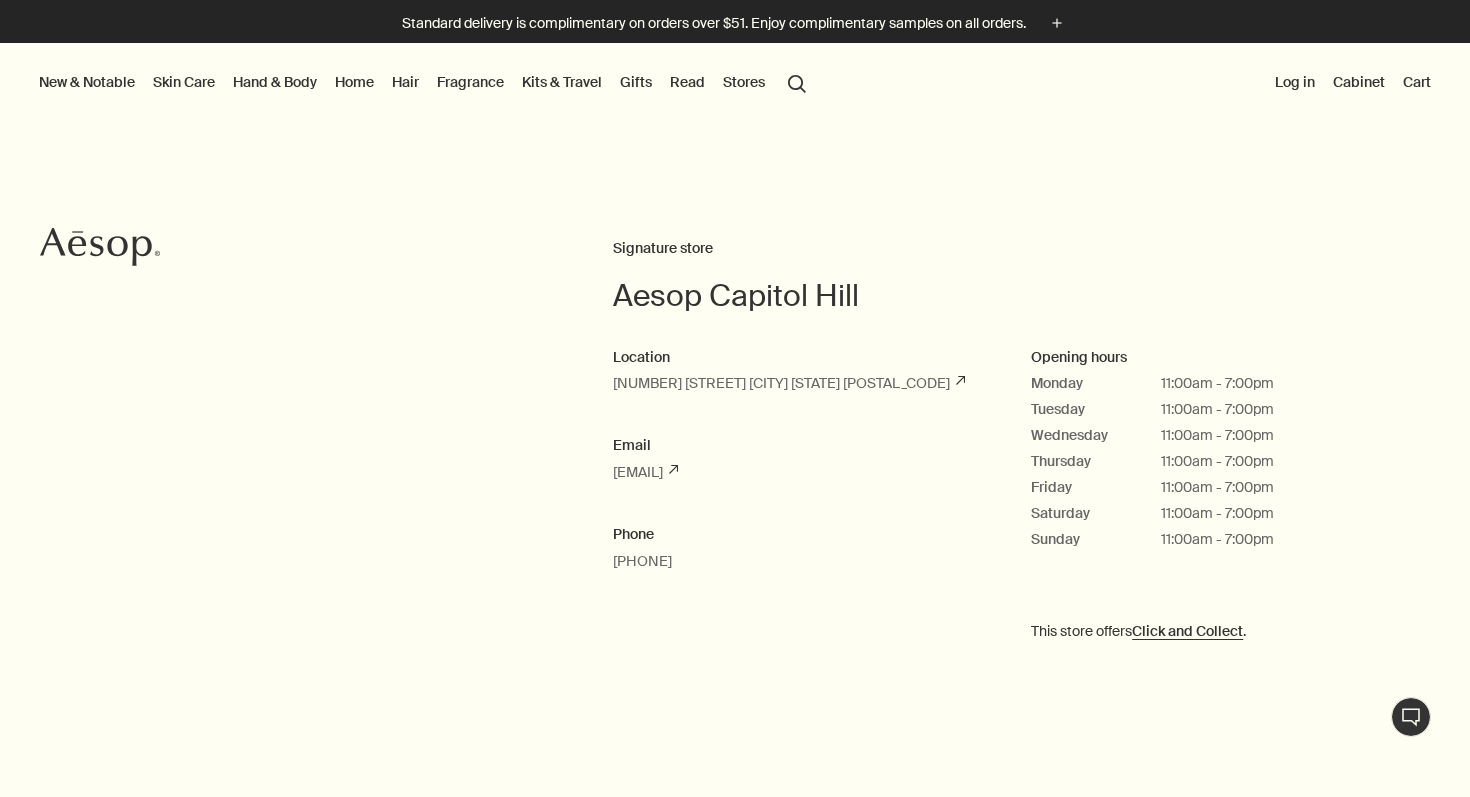 click on "Skin Care" at bounding box center [184, 82] 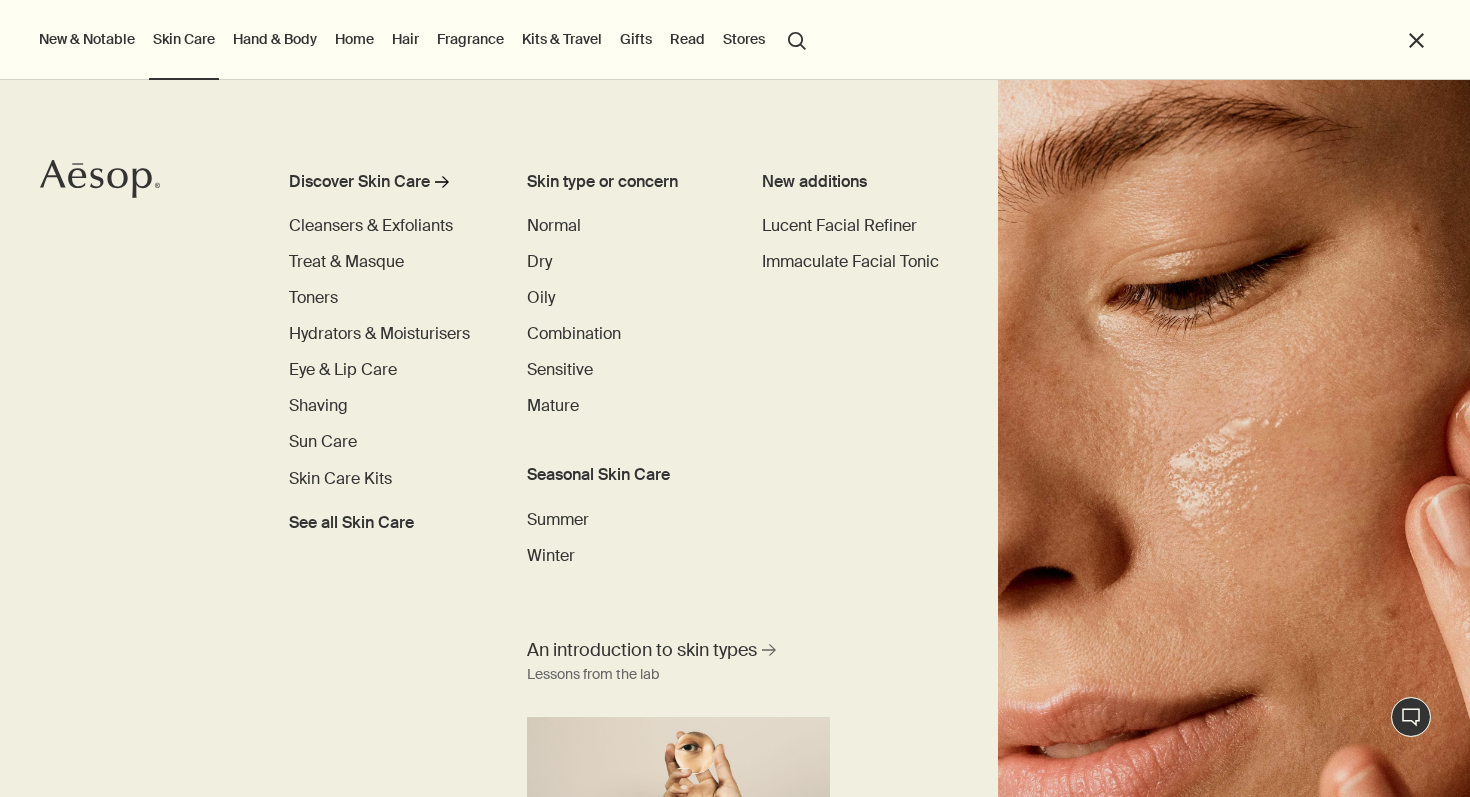 click on "Hand & Body" at bounding box center [275, 39] 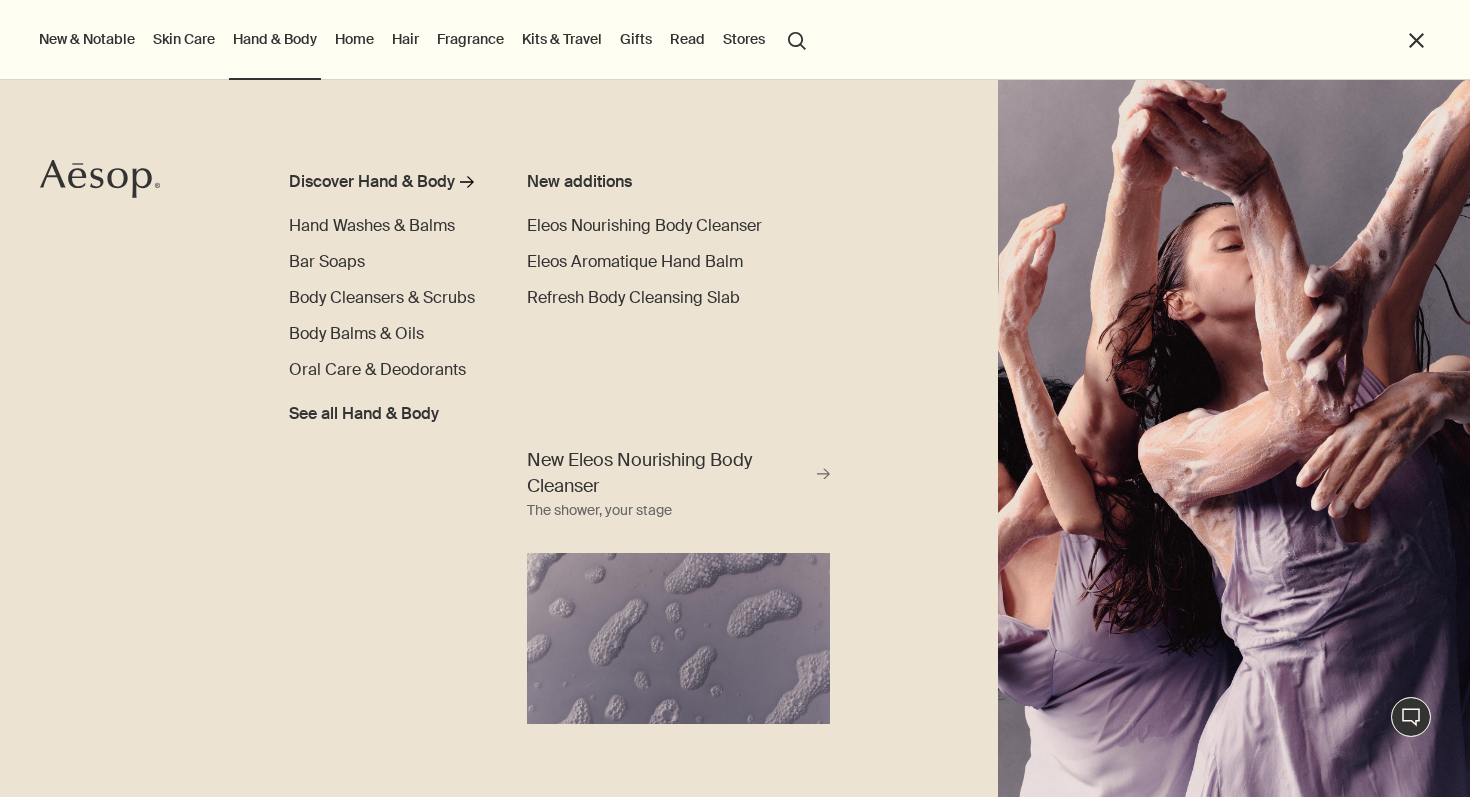 click on "New & Notable New additions Lucent Facial Refiner Eleos Nourishing Body Cleanser Aurner Eau de Parfum Virēre Eau de Parfum Notable formulations Reverence Aromatique Hand Wash Geranium Leaf Body Cleanser Resurrection Aromatique Hand Balm Immaculate Facial Tonic Skin Care Discover Skin Care   rightArrow Cleansers & Exfoliants Treat & Masque Toners Hydrators & Moisturisers Eye & Lip Care Shaving Sun Care Skin Care Kits See all Skin Care Skin type or concern Normal Dry Oily Combination Sensitive Mature Seasonal Skin Care Summer Winter New additions Lucent Facial Refiner Immaculate Facial Tonic An introduction to skin types   rightArrow Lessons from the lab Hand & Body Discover Hand & Body   rightArrow Hand Washes & Balms Bar Soaps Body Cleansers & Scrubs Body Balms & Oils Oral Care & Deodorants See all Hand & Body New additions Eleos Nourishing Body Cleanser Eleos Aromatique Hand Balm Refresh Body Cleansing Slab New Eleos Nourishing Body Cleanser   rightArrow The shower, your stage Home Discover Home   Incense" at bounding box center [730, 40] 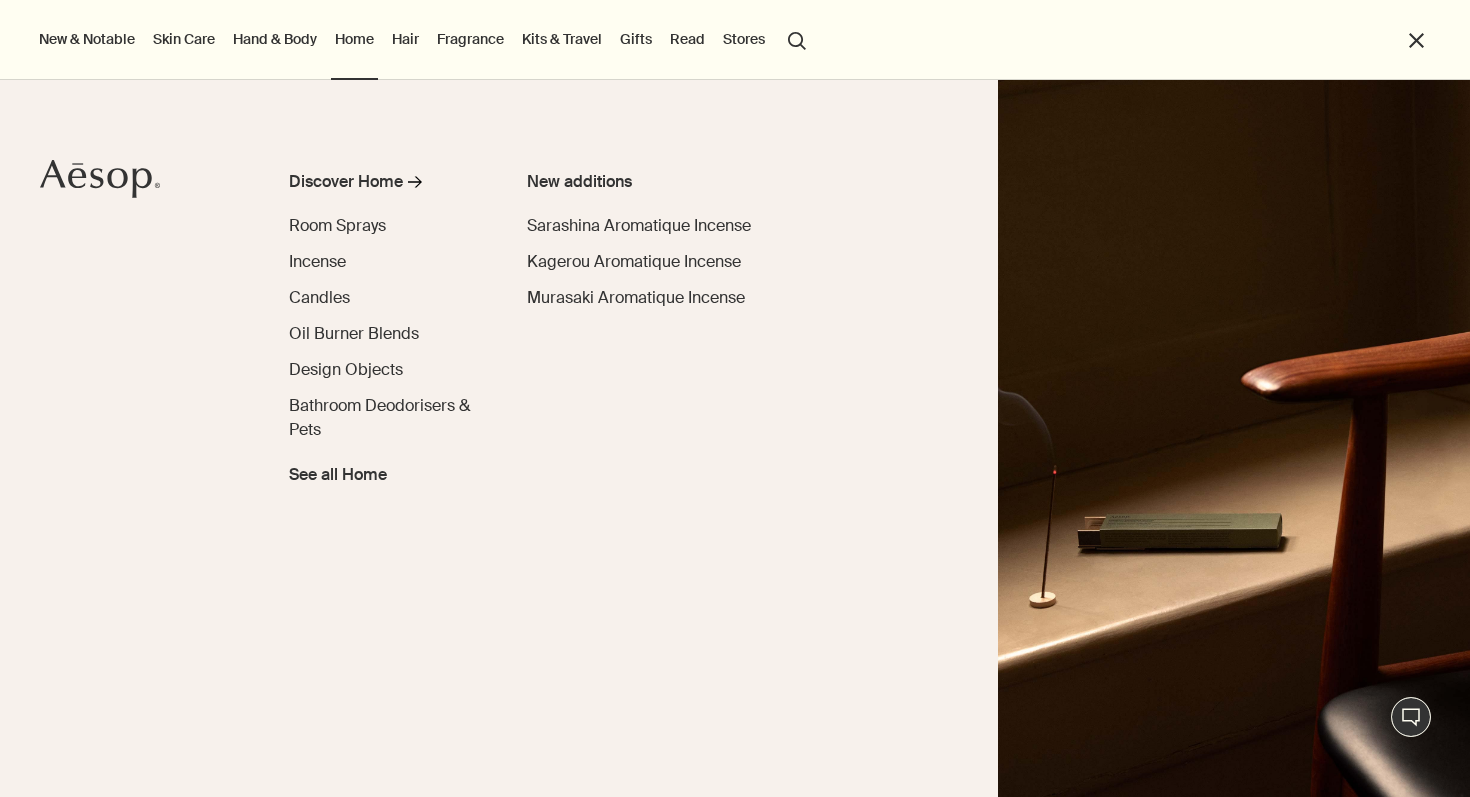 click on "Hair" at bounding box center (405, 39) 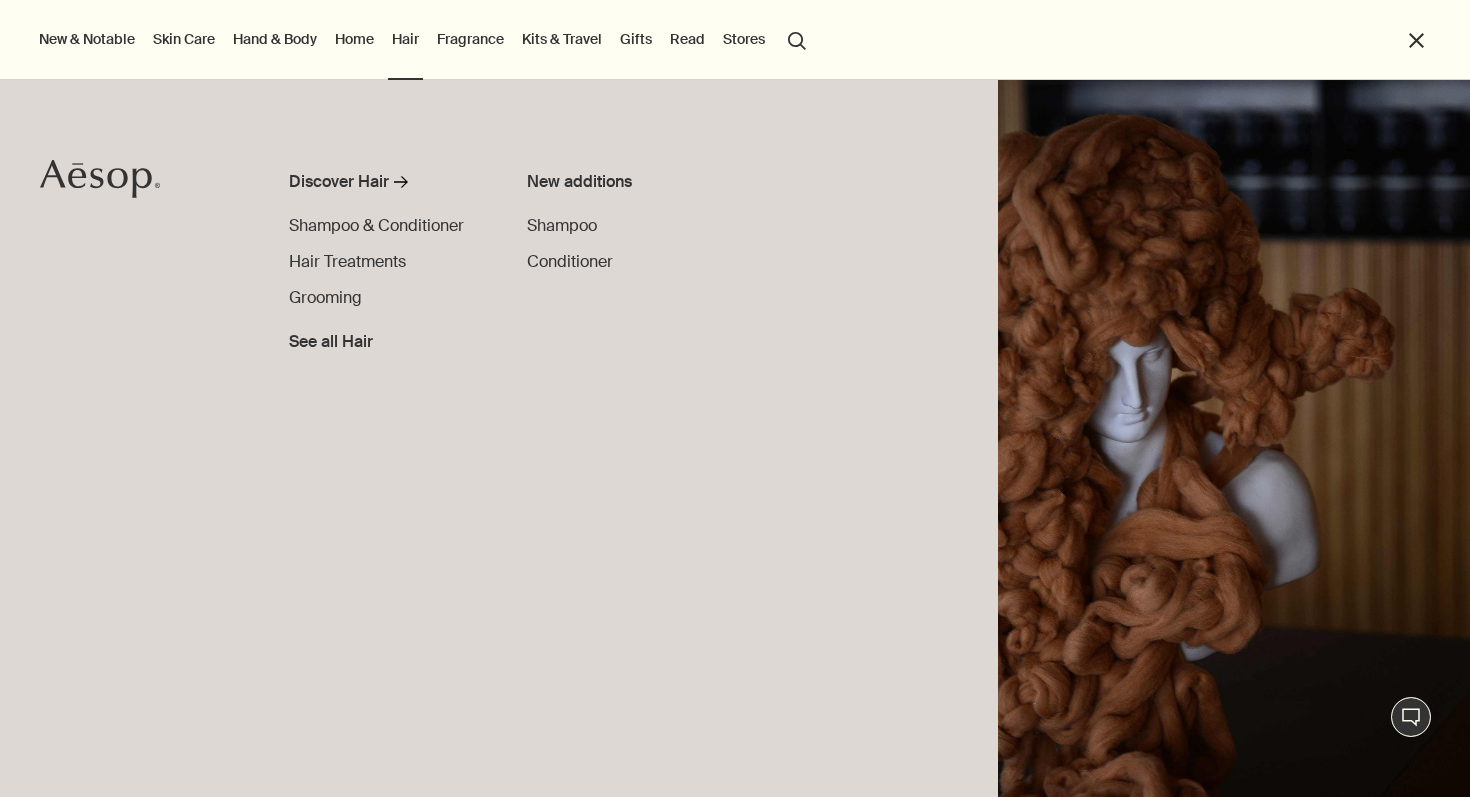 click on "Fragrance" at bounding box center (470, 39) 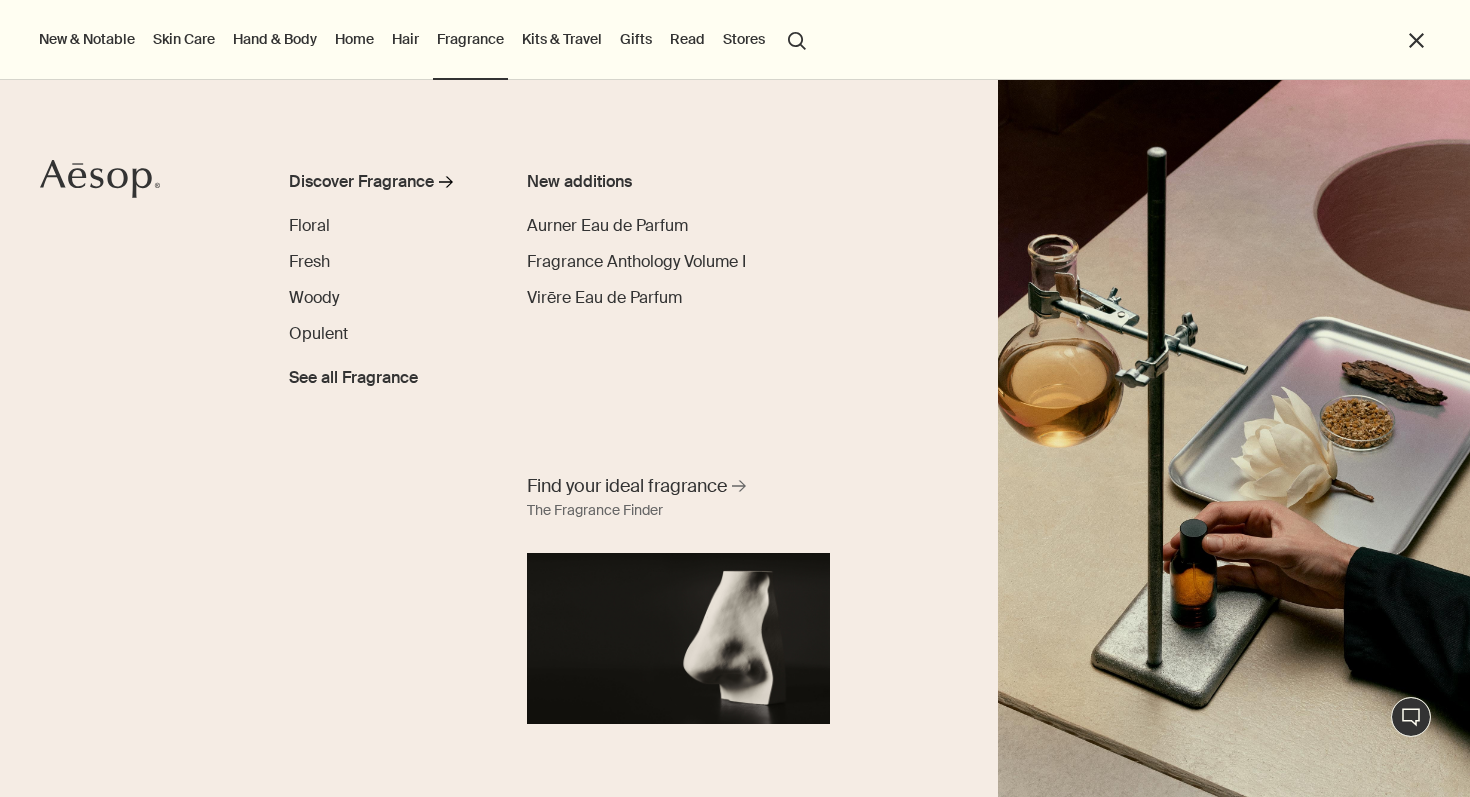 click on "Kits & Travel" at bounding box center (562, 39) 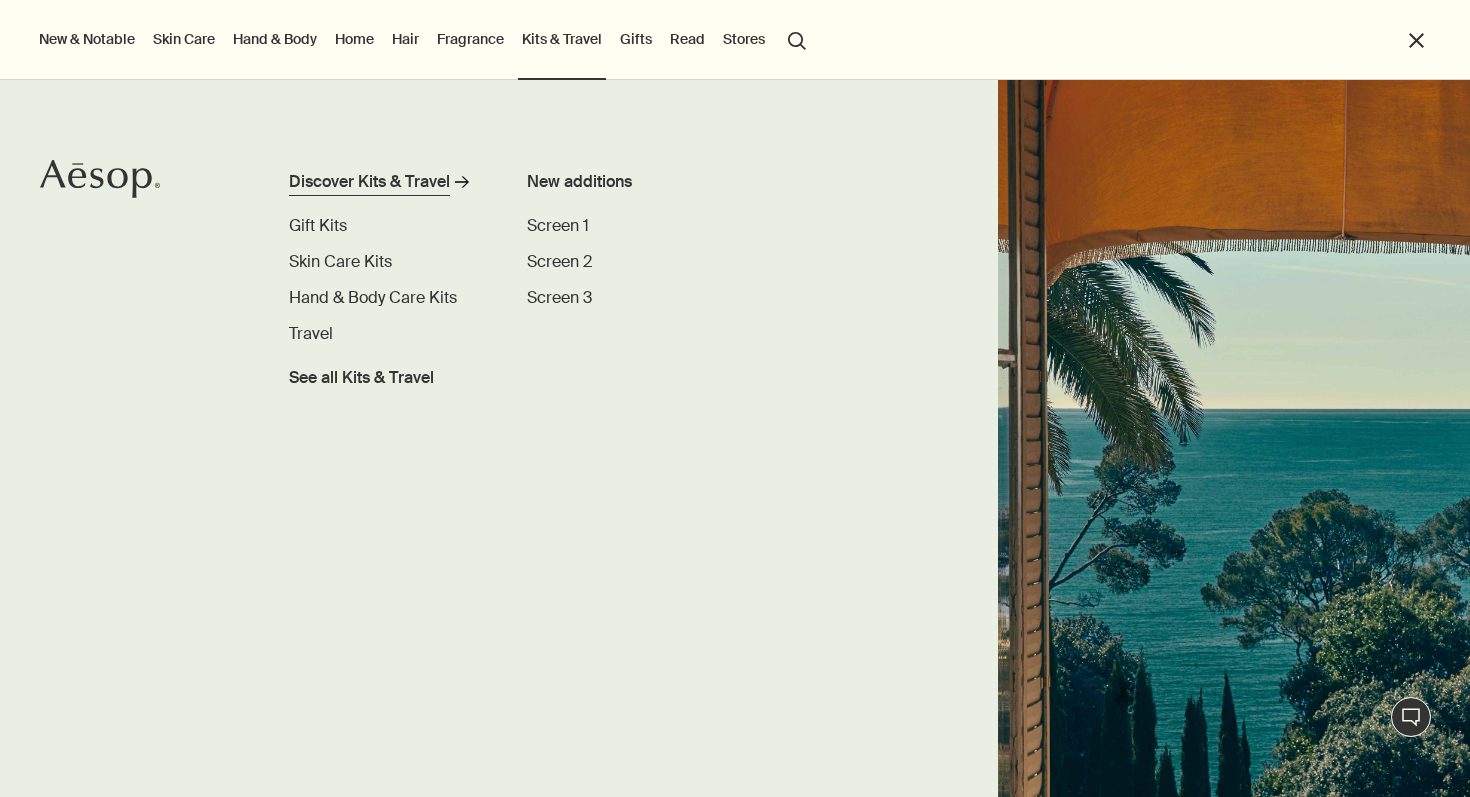 click on "Discover Kits & Travel" at bounding box center [369, 182] 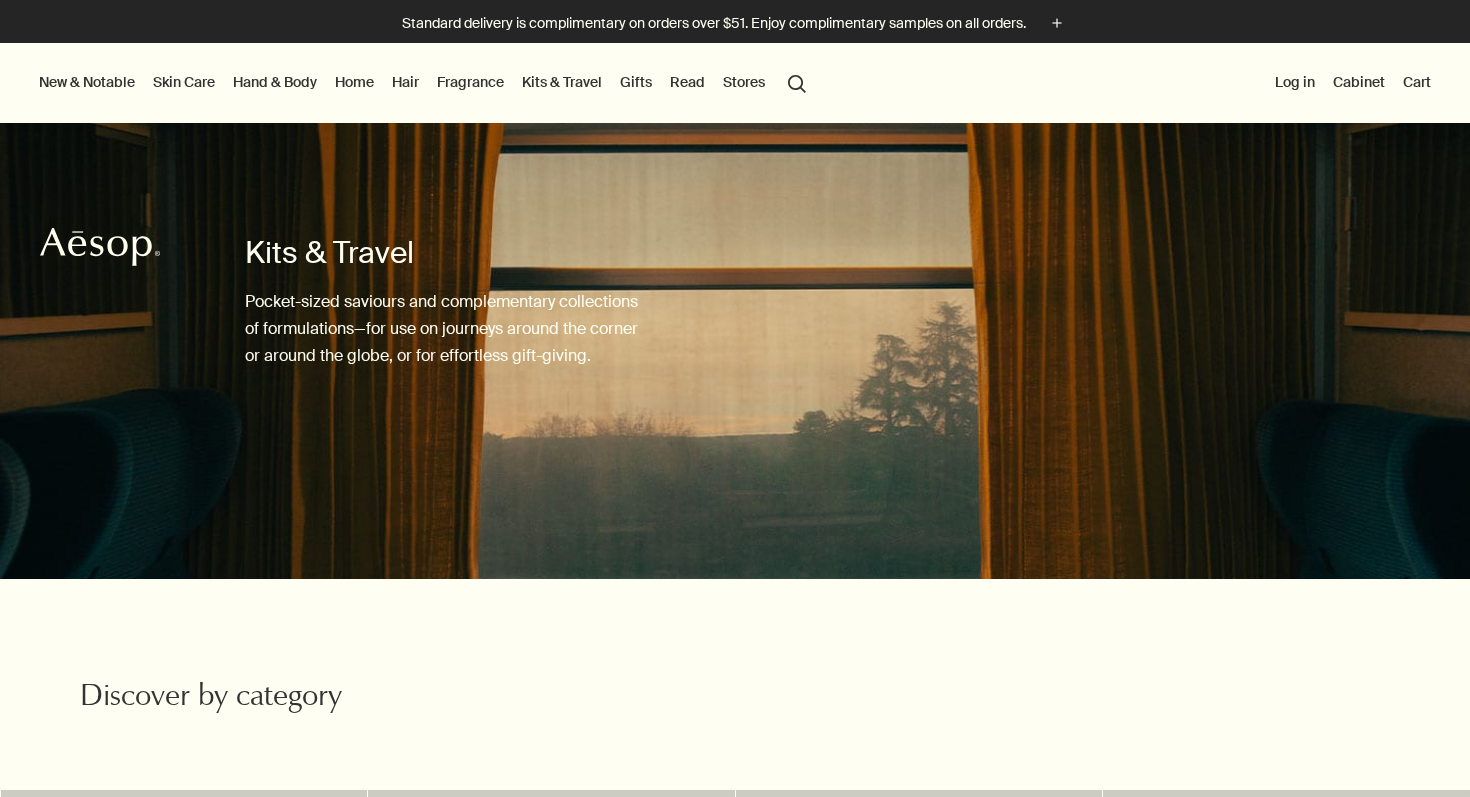 scroll, scrollTop: 0, scrollLeft: 0, axis: both 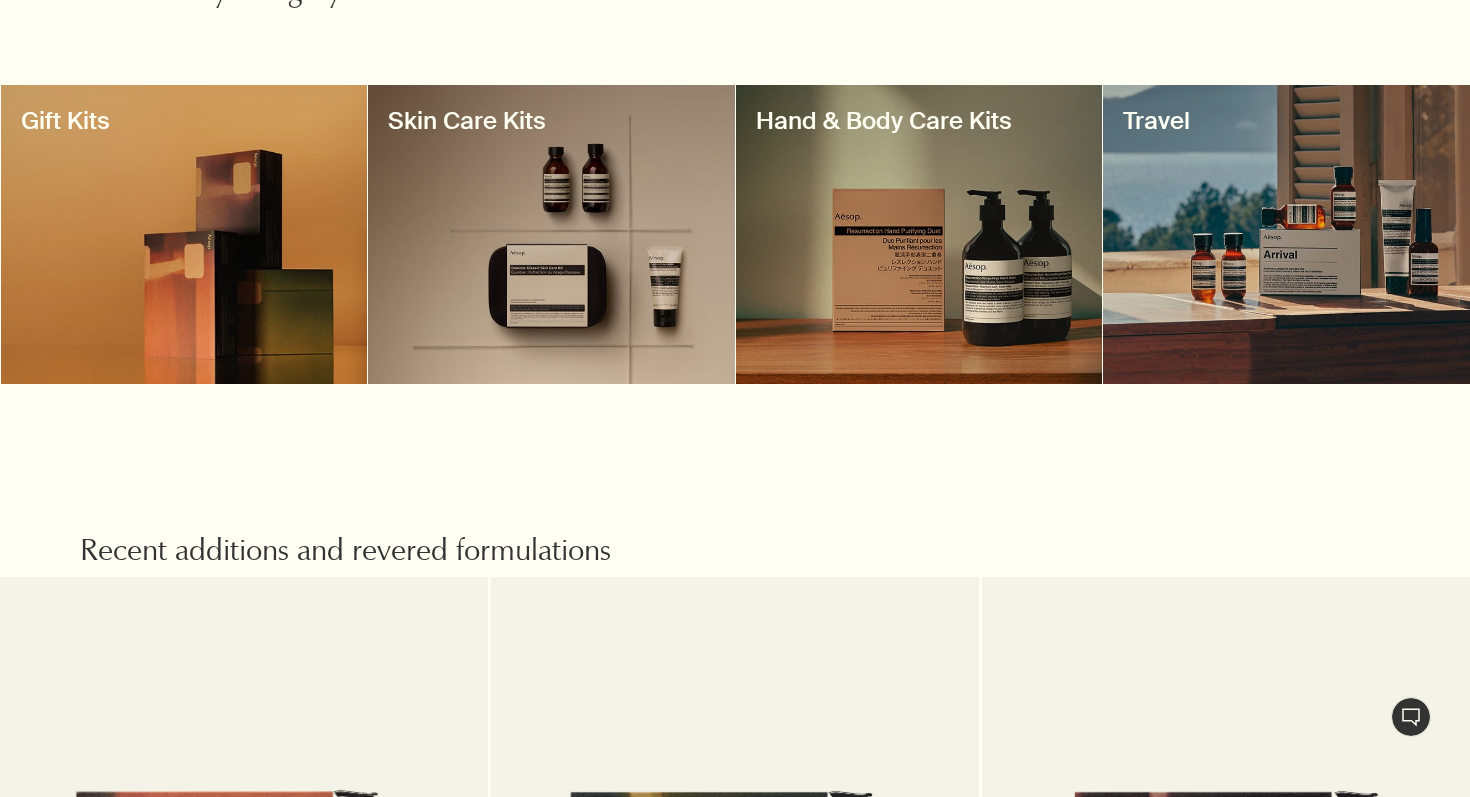 click at bounding box center (919, 234) 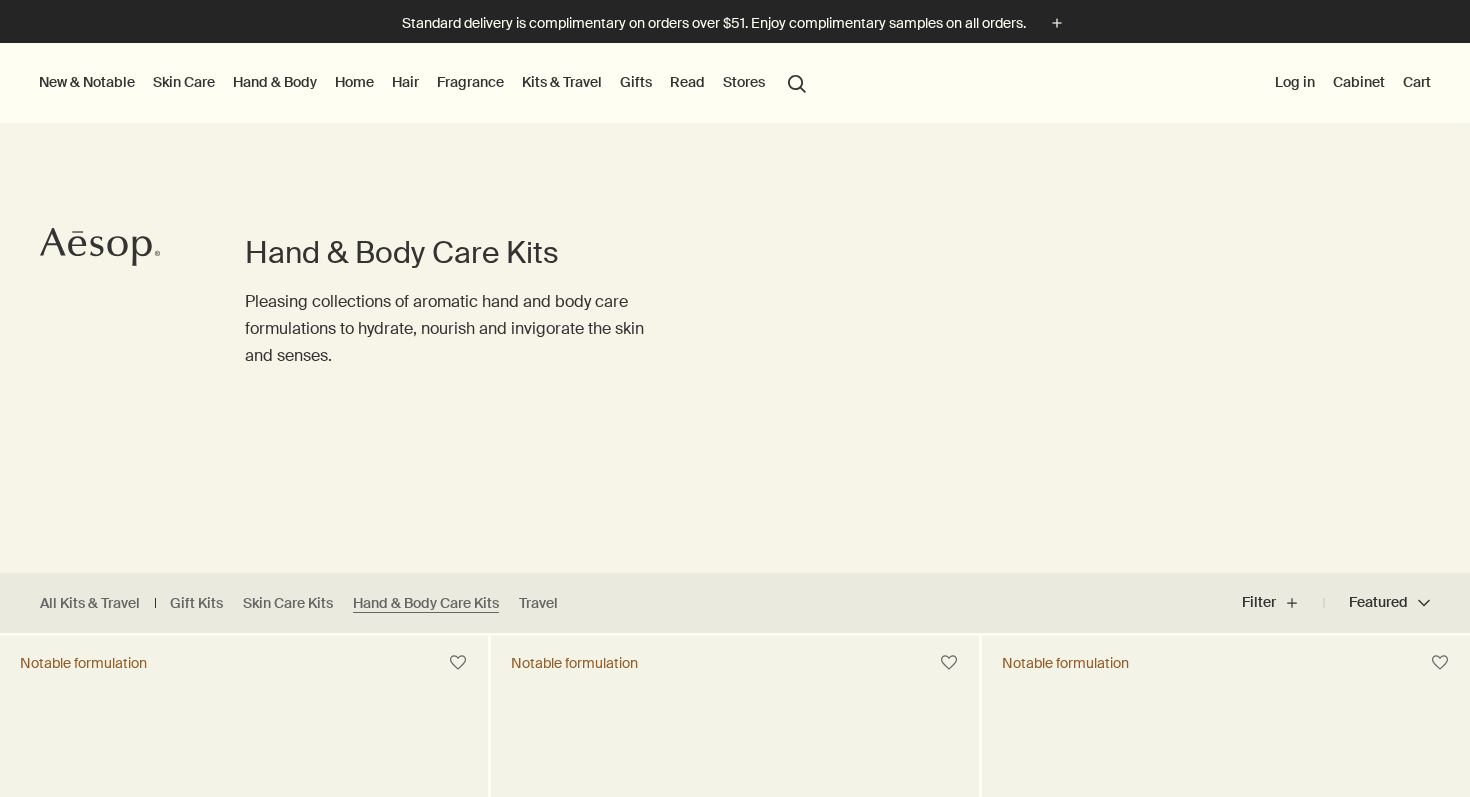 scroll, scrollTop: 0, scrollLeft: 0, axis: both 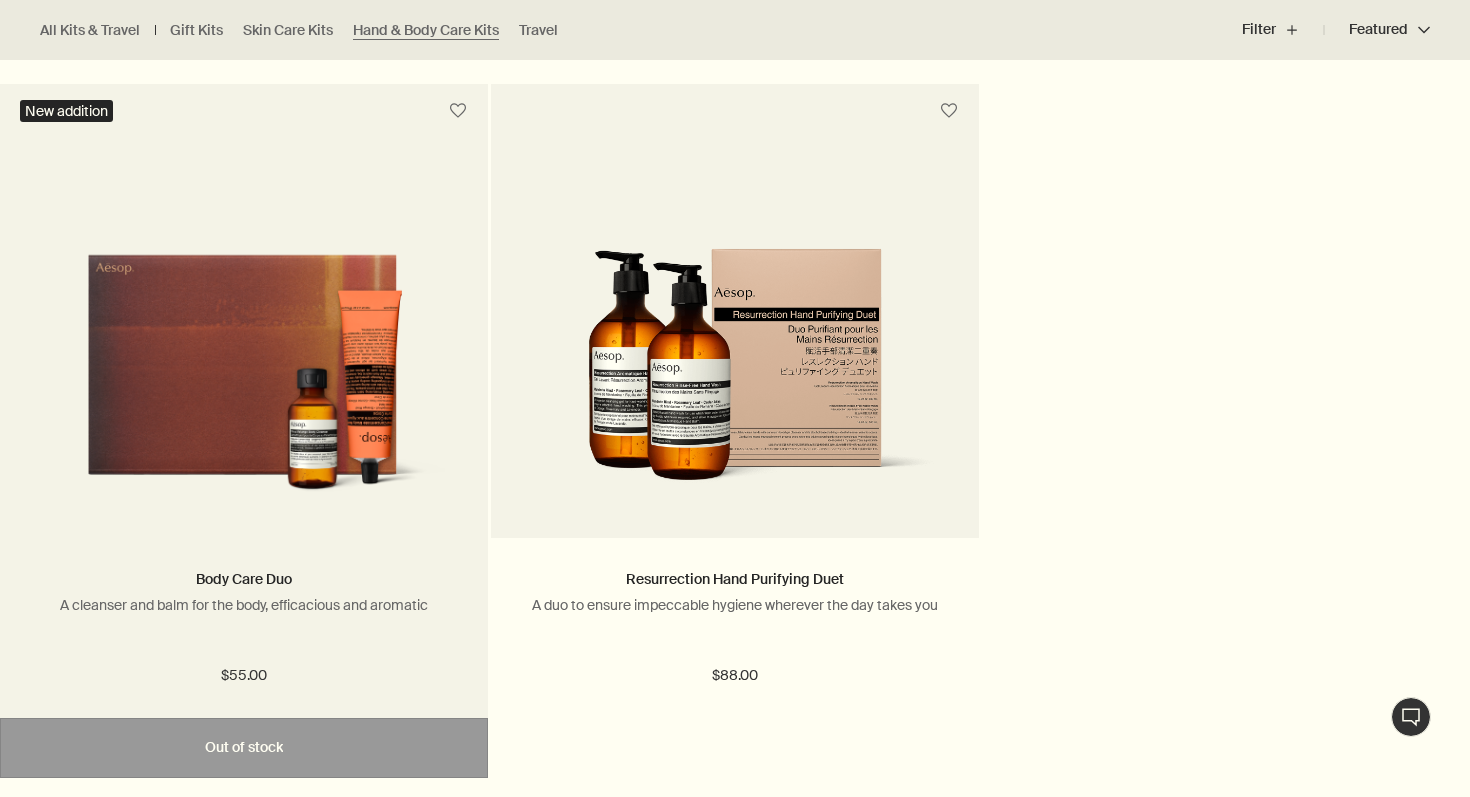 click at bounding box center (244, 378) 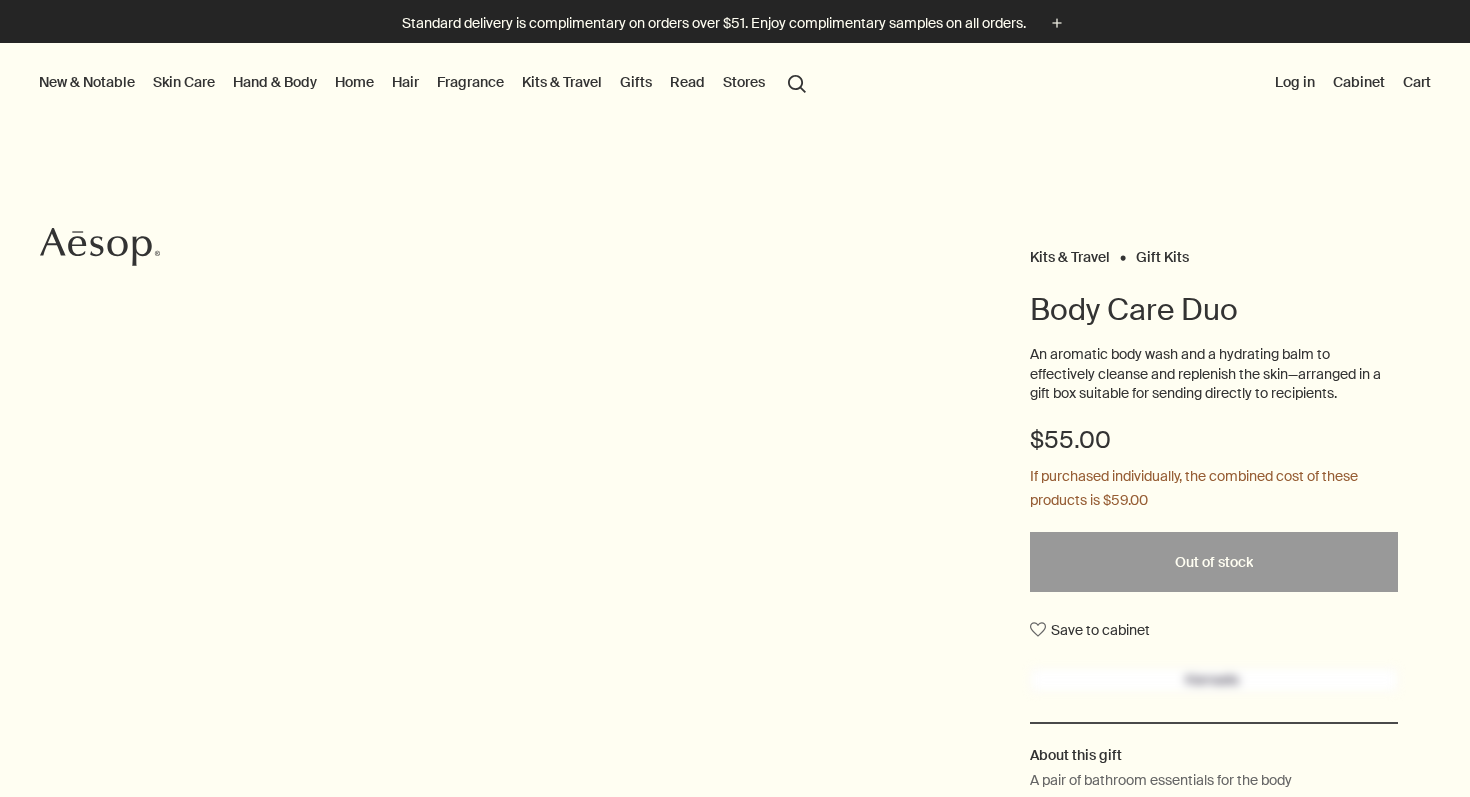 scroll, scrollTop: 0, scrollLeft: 0, axis: both 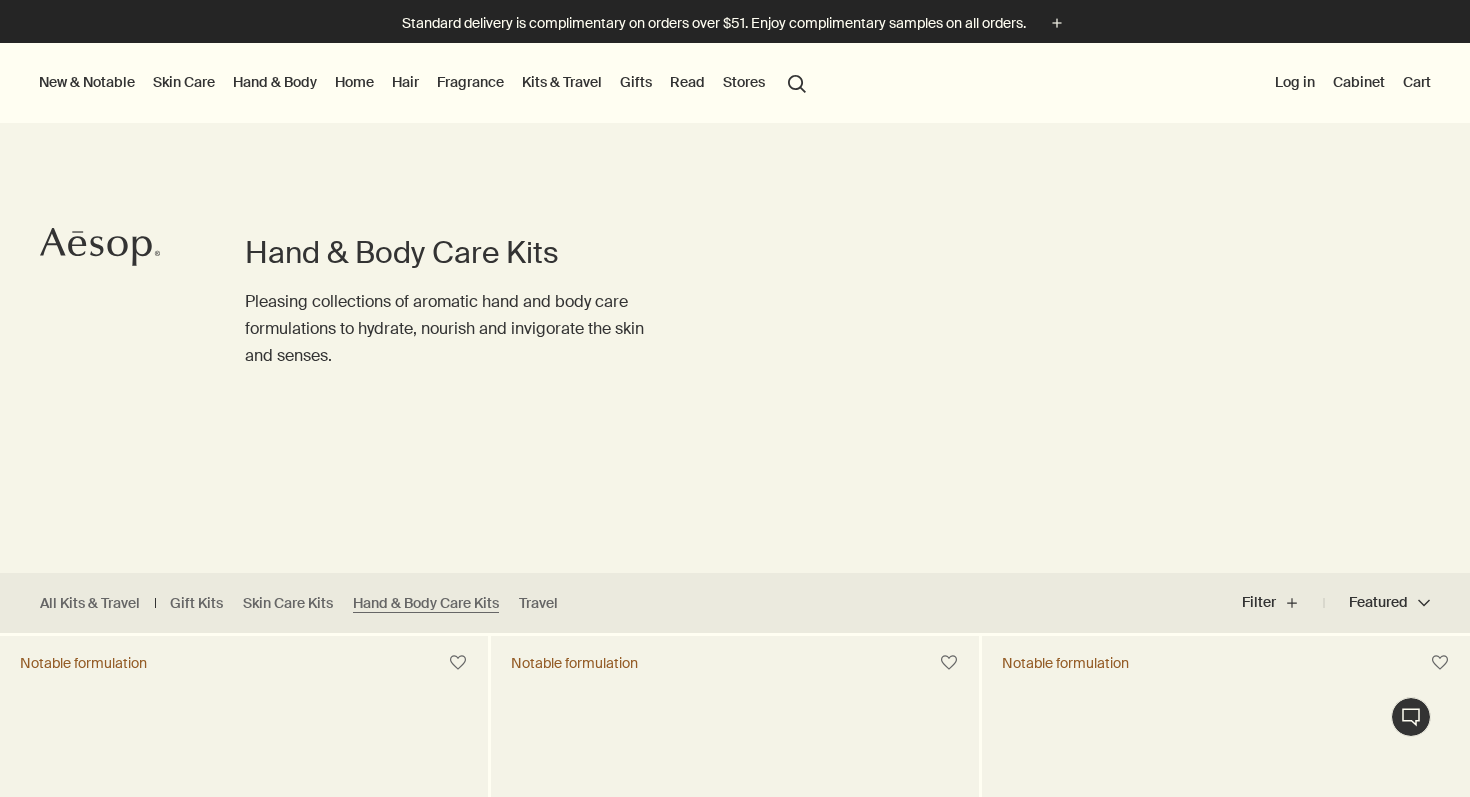 click on "Hand & Body" at bounding box center [275, 82] 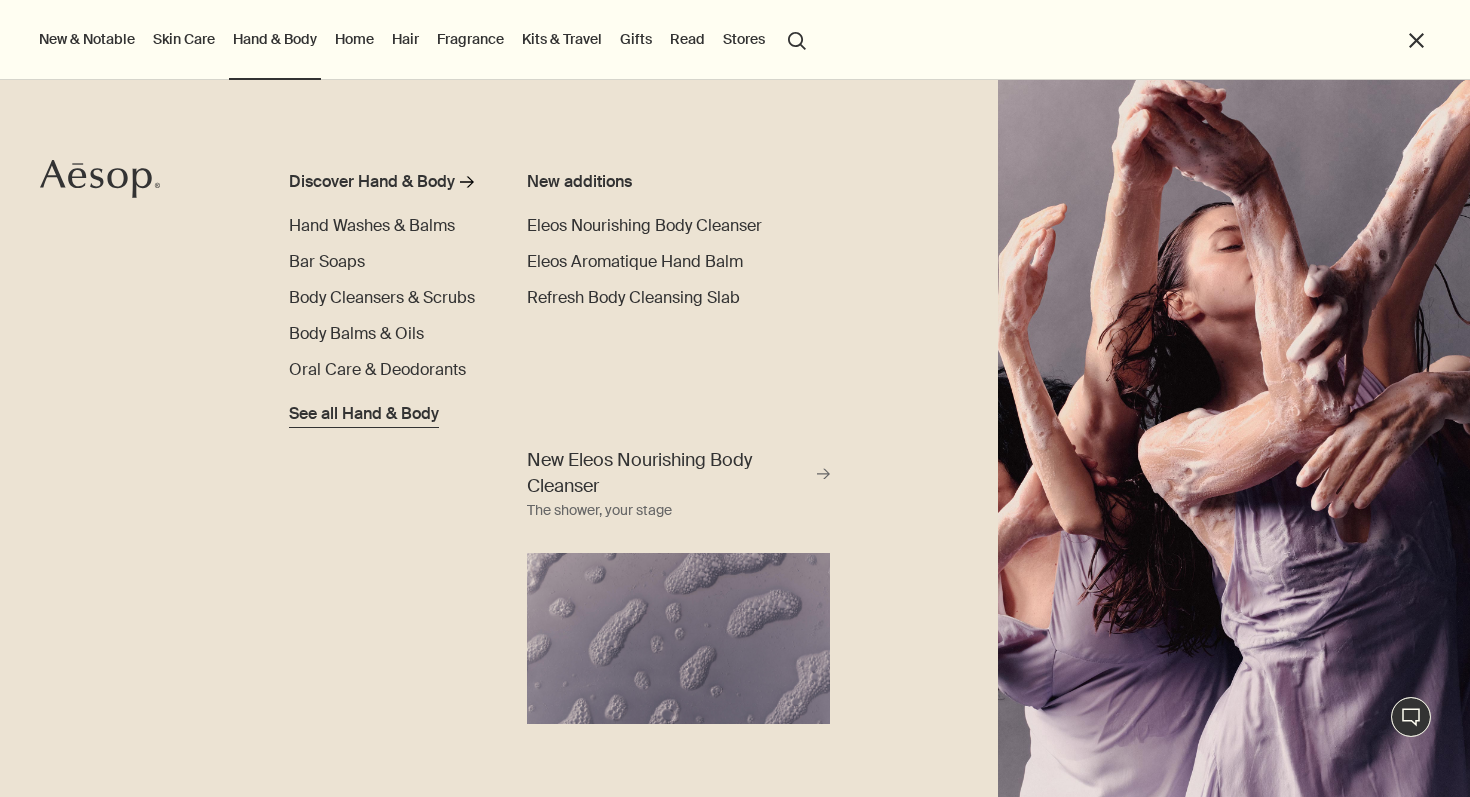 click on "See all Hand & Body" at bounding box center (364, 414) 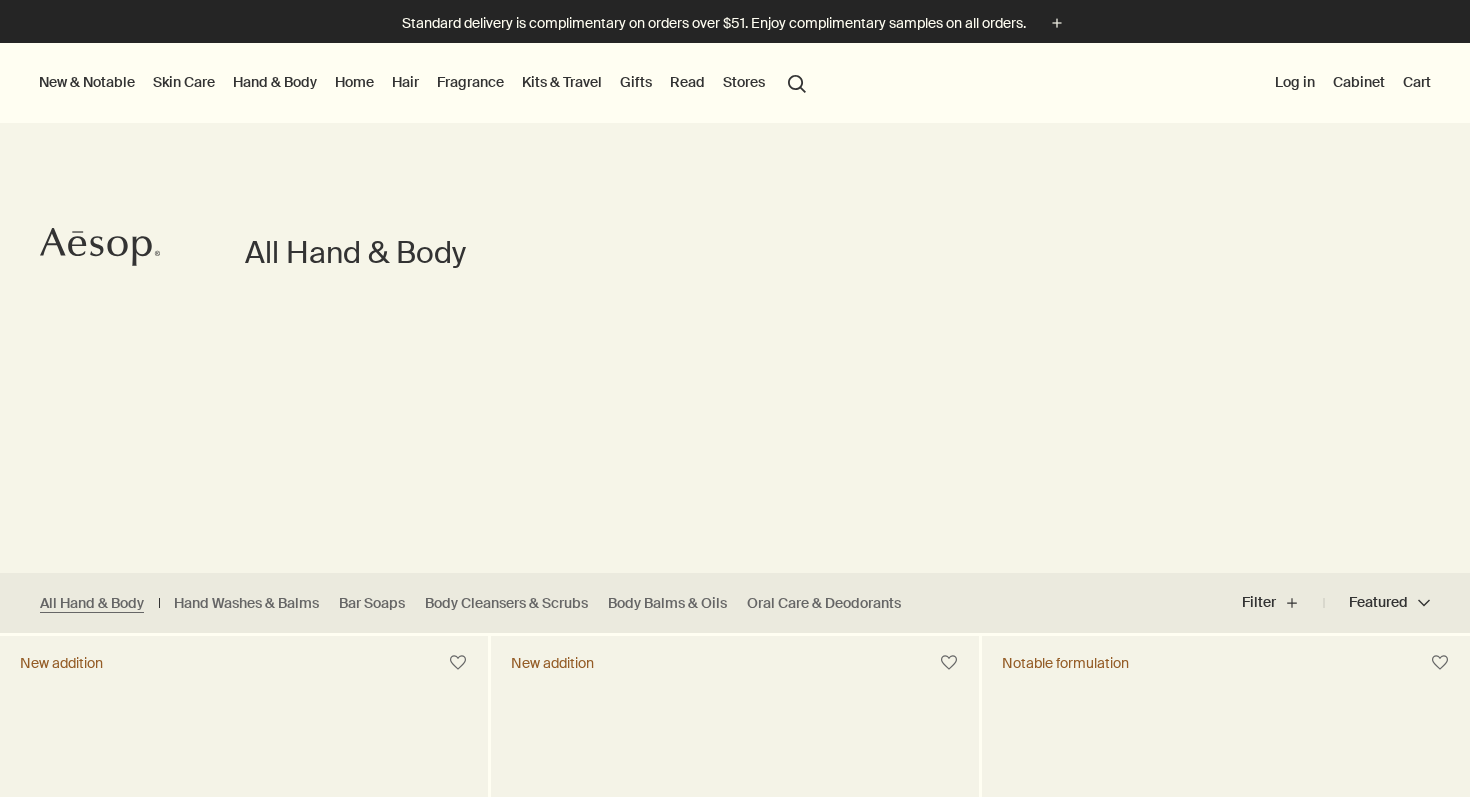 scroll, scrollTop: 397, scrollLeft: 0, axis: vertical 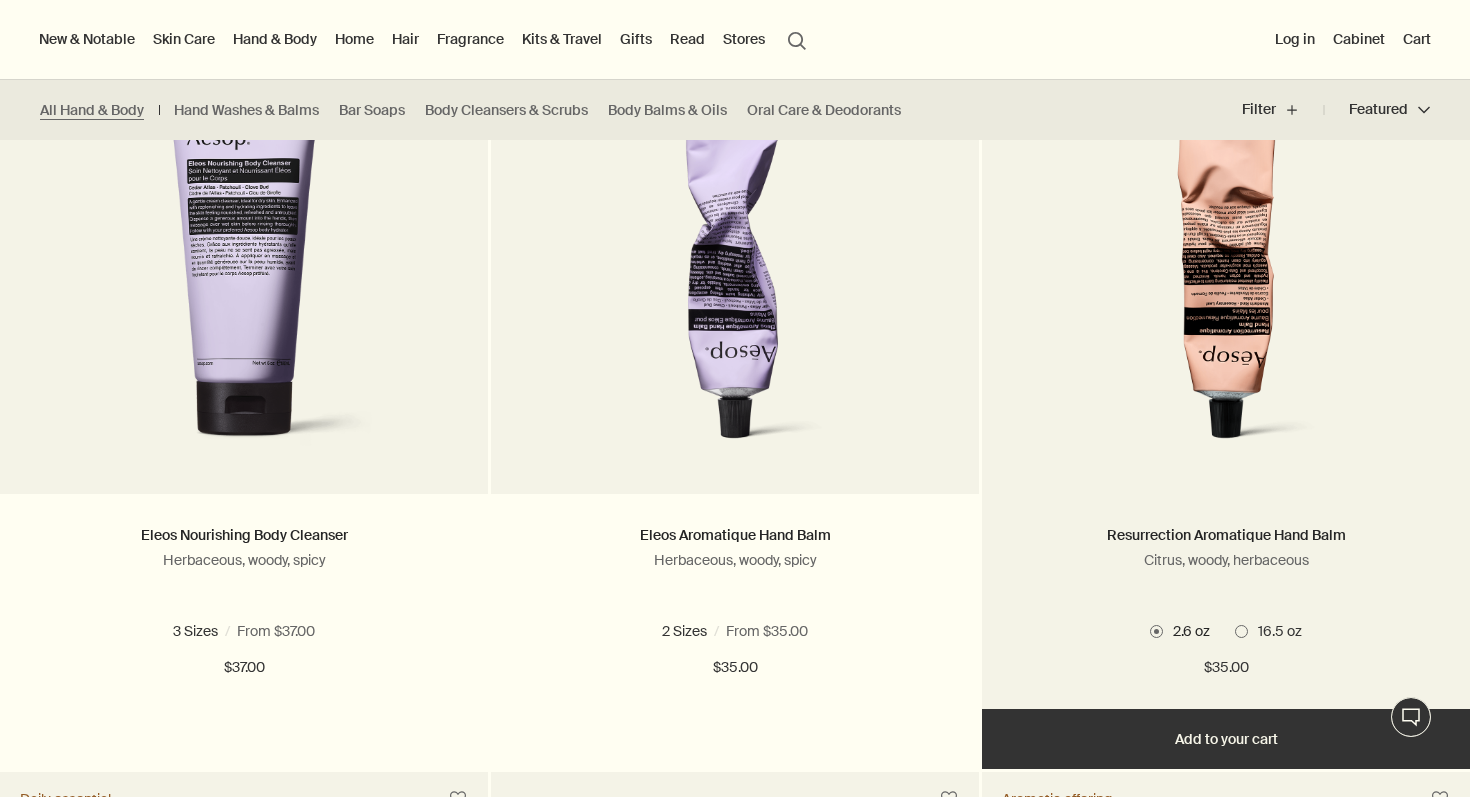 click at bounding box center (1226, 279) 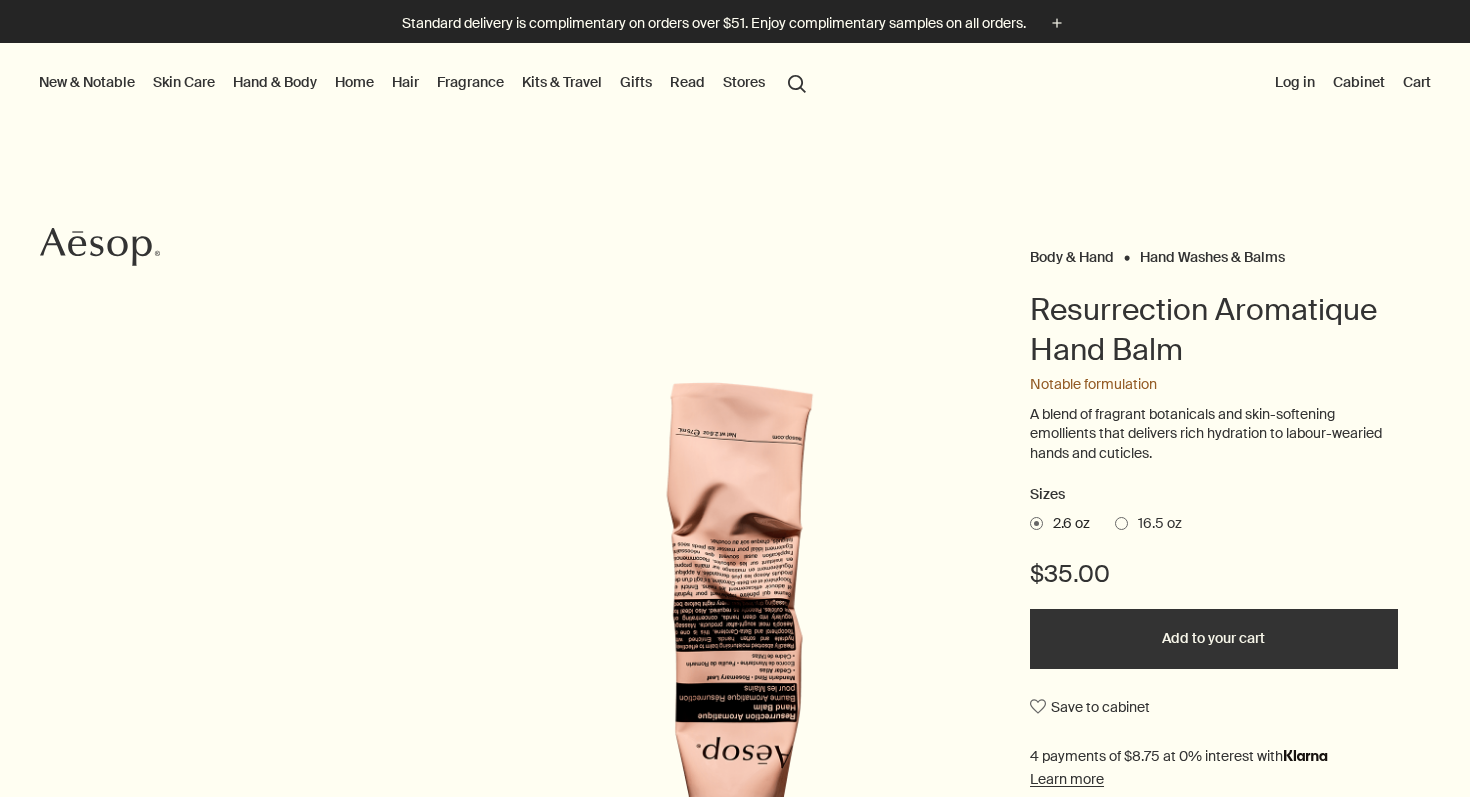 scroll, scrollTop: 0, scrollLeft: 0, axis: both 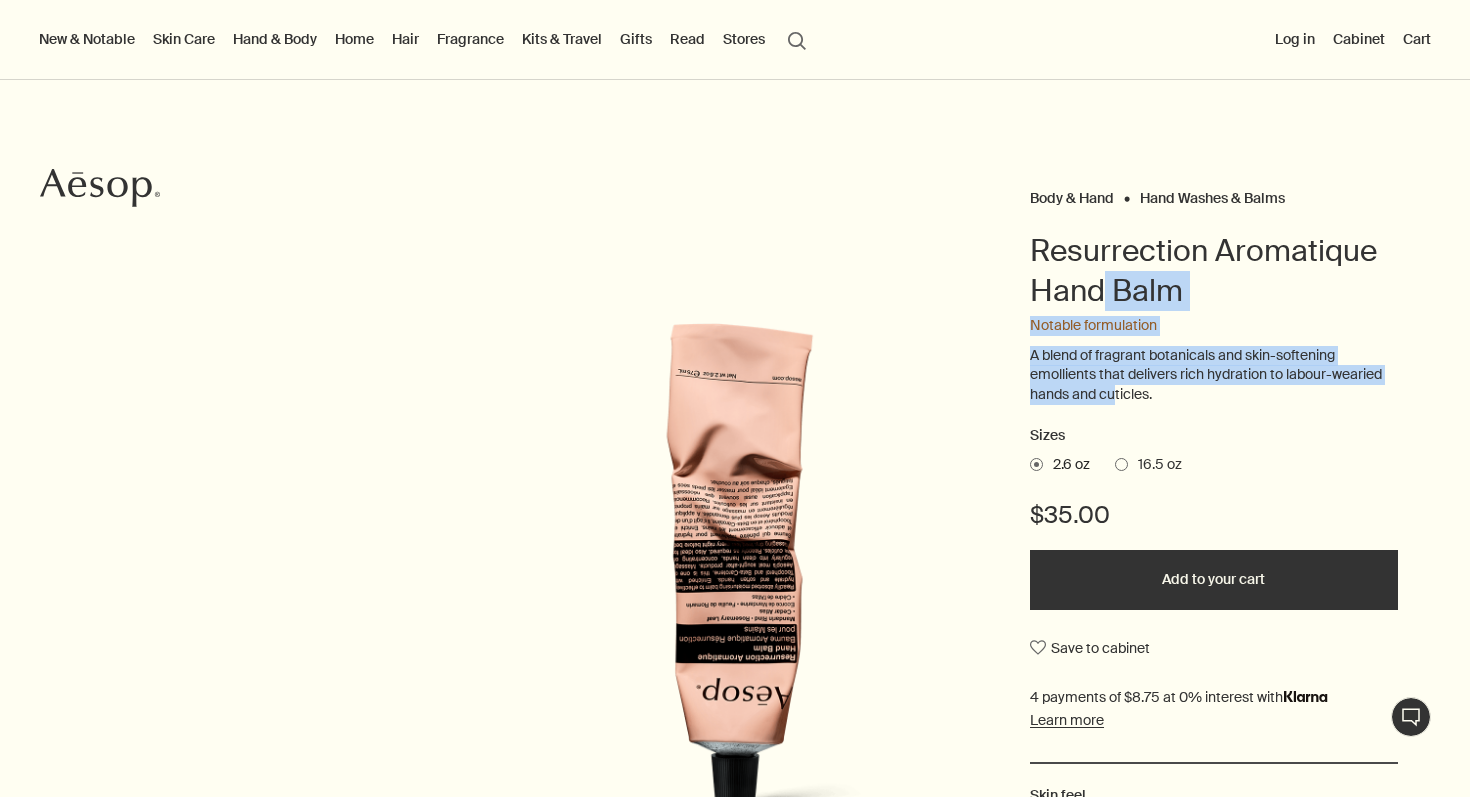 drag, startPoint x: 1116, startPoint y: 386, endPoint x: 1101, endPoint y: 288, distance: 99.14131 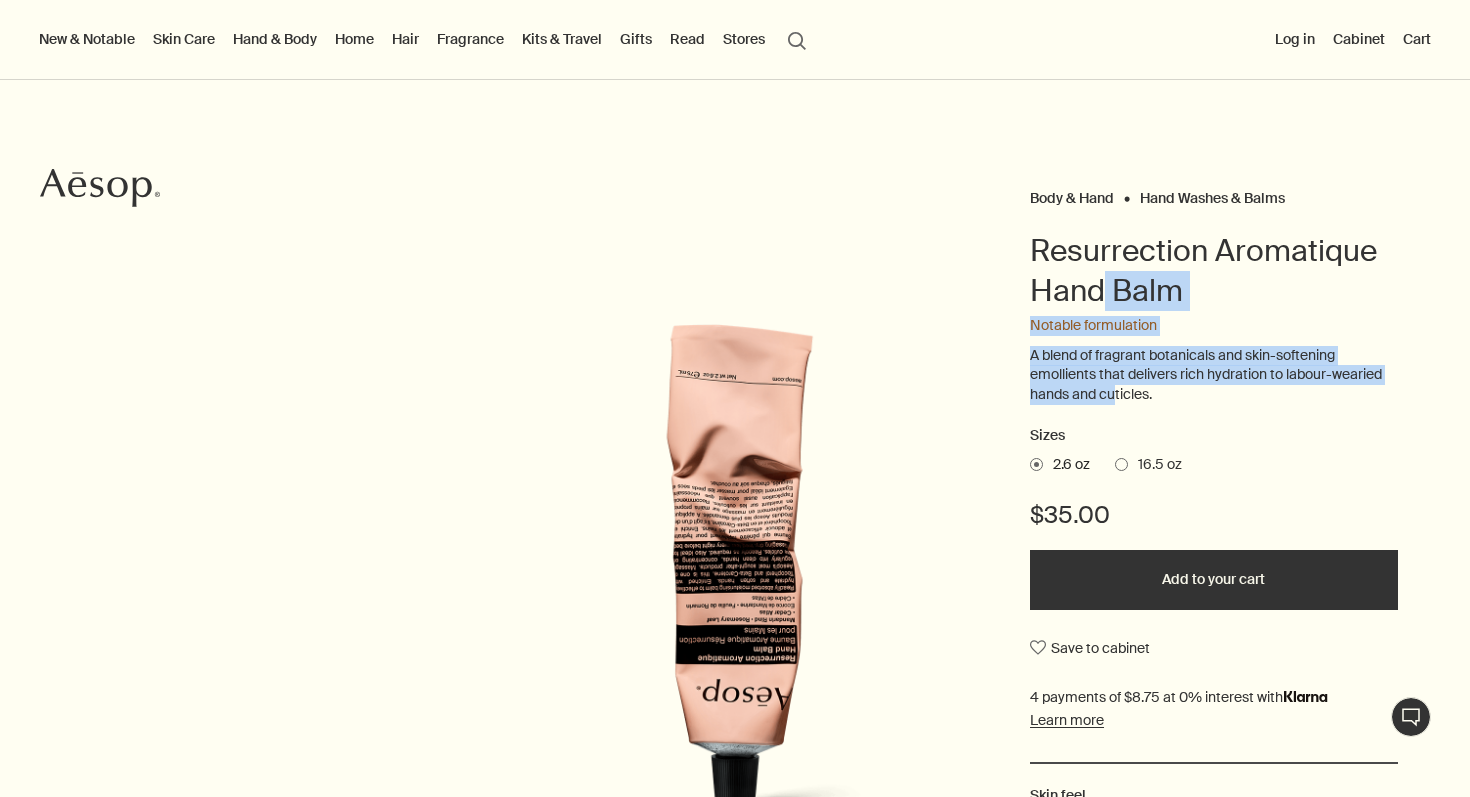 click on "Resurrection Aromatique Hand Balm" at bounding box center (1214, 271) 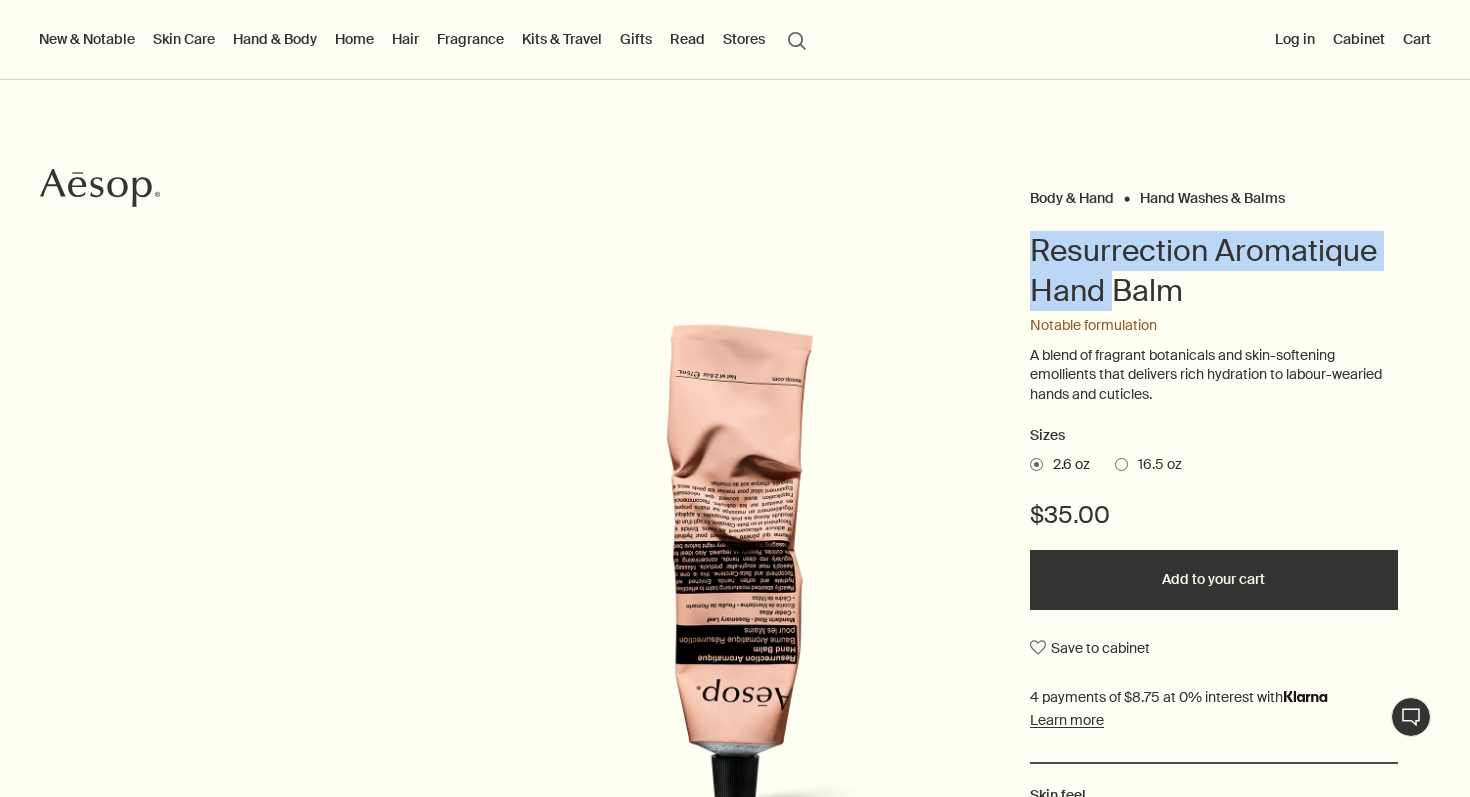 drag, startPoint x: 1101, startPoint y: 288, endPoint x: 1081, endPoint y: 240, distance: 52 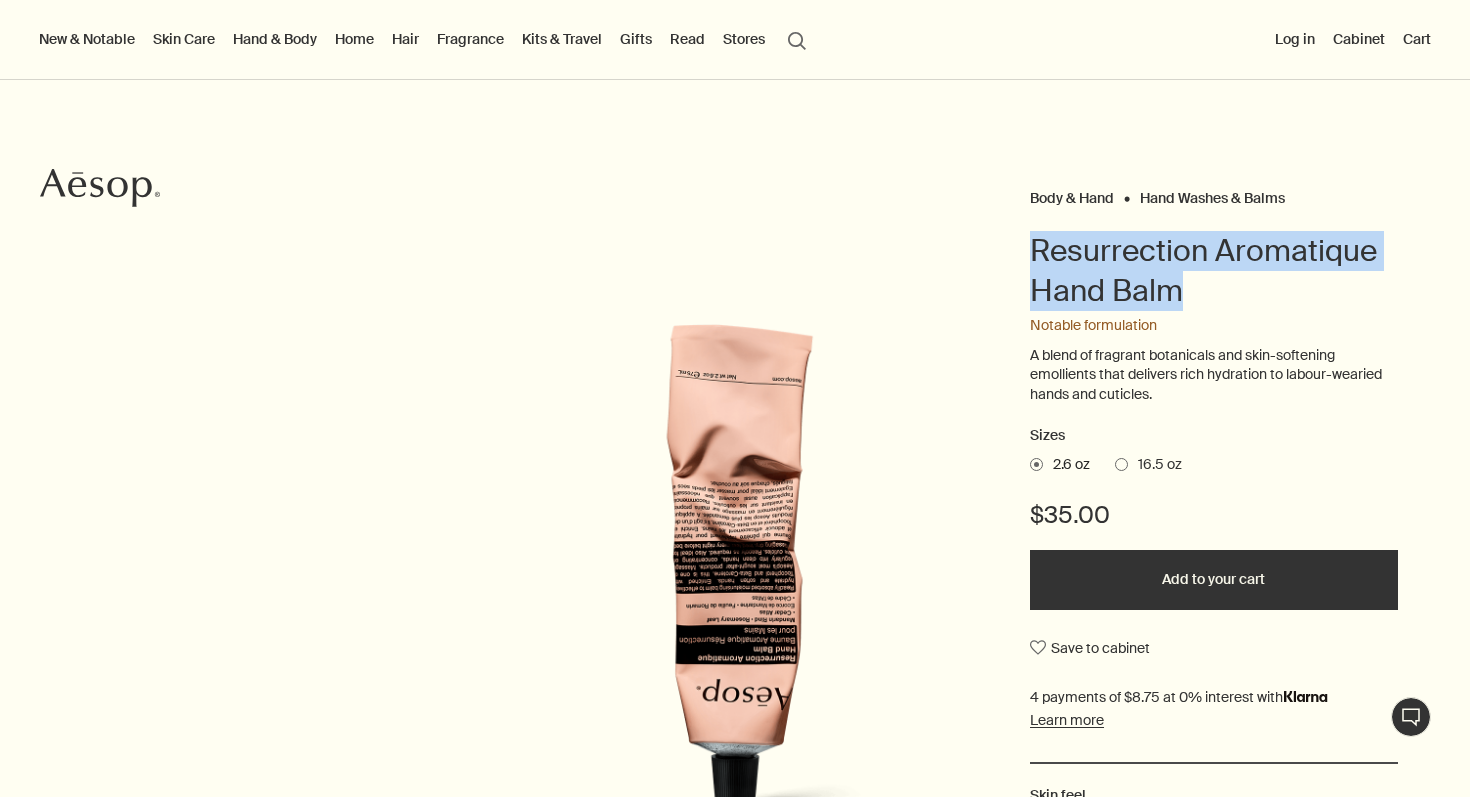 drag, startPoint x: 1081, startPoint y: 240, endPoint x: 1160, endPoint y: 306, distance: 102.941734 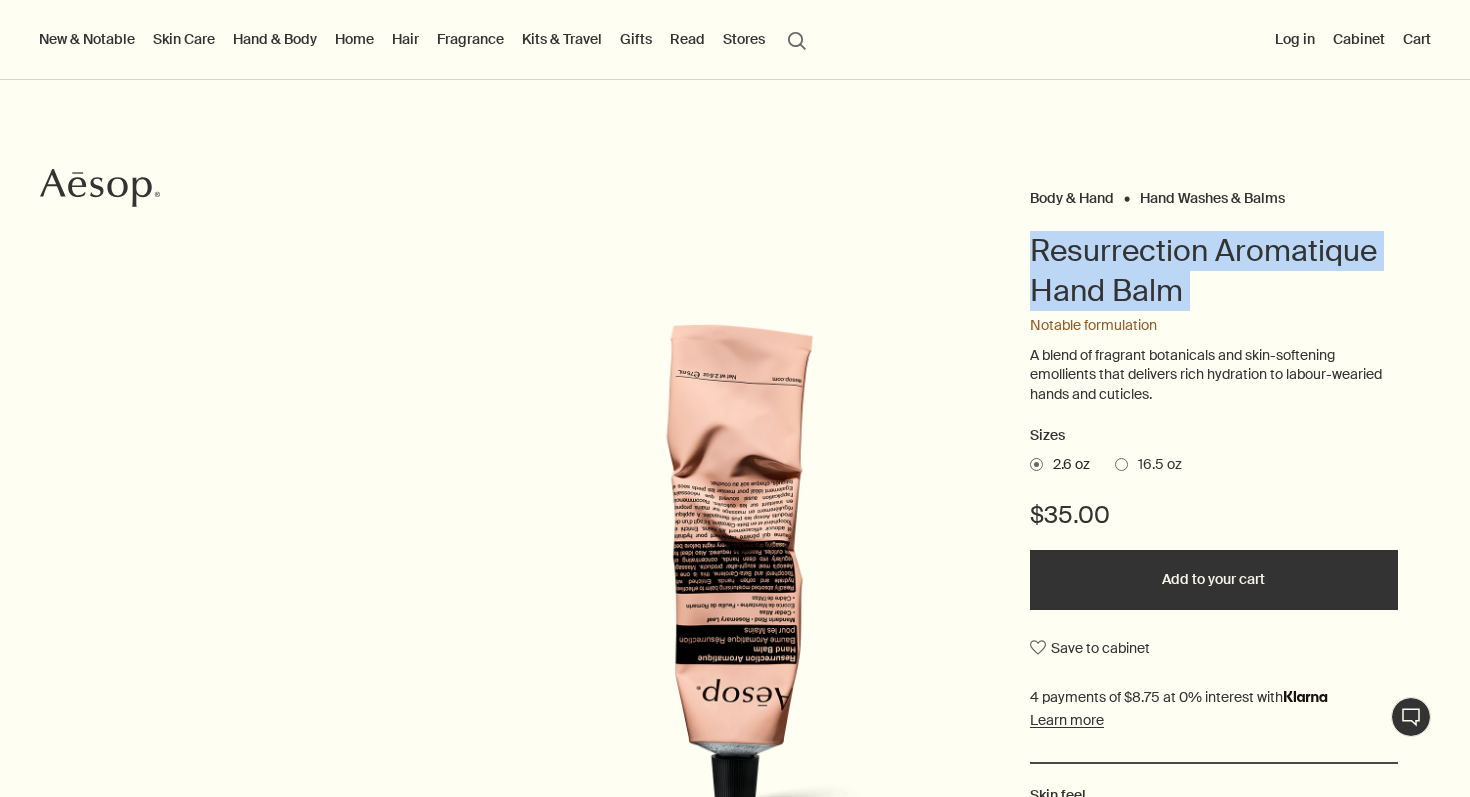drag, startPoint x: 1101, startPoint y: 259, endPoint x: 1177, endPoint y: 293, distance: 83.25864 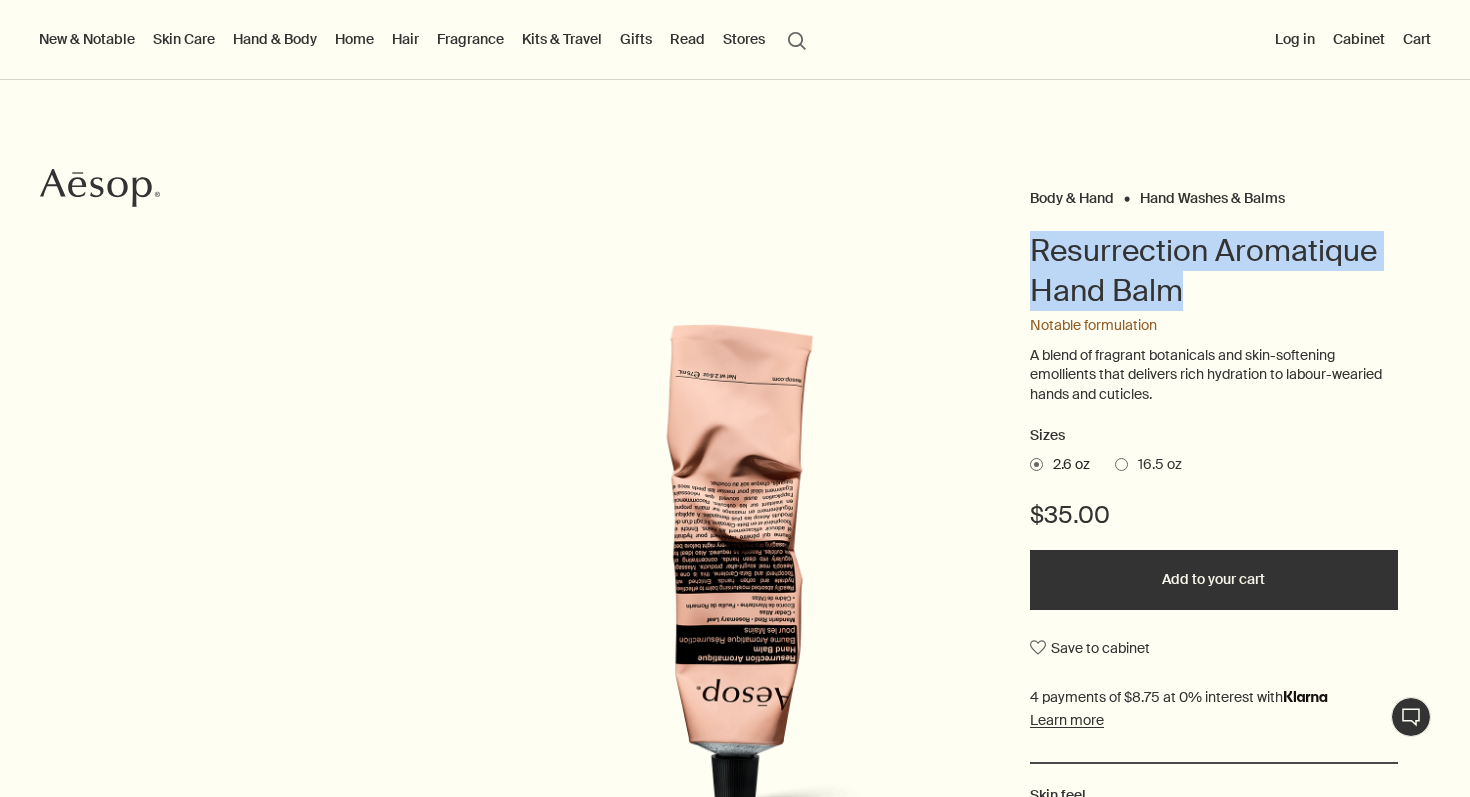 drag, startPoint x: 1125, startPoint y: 262, endPoint x: 1138, endPoint y: 282, distance: 23.853722 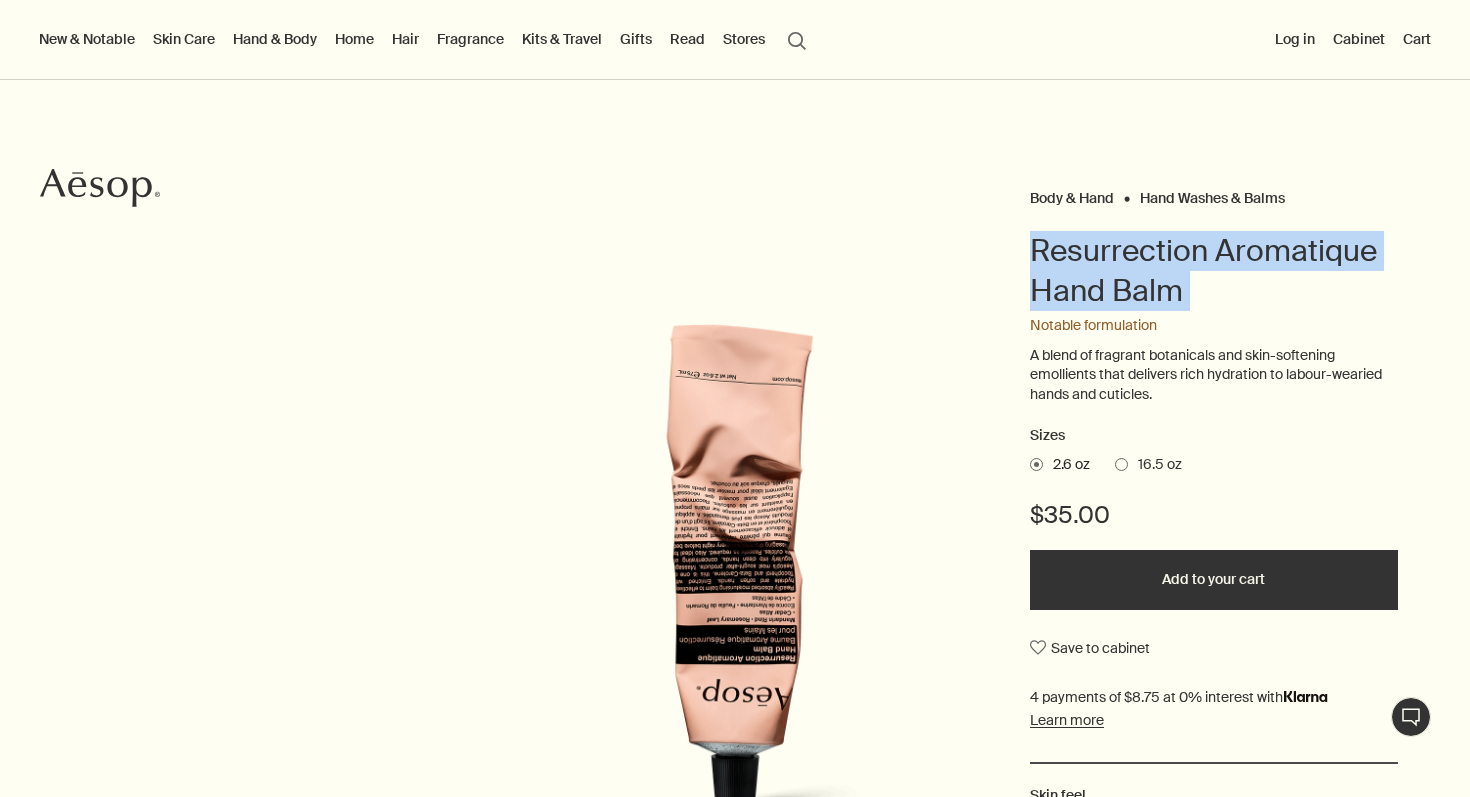 drag, startPoint x: 1107, startPoint y: 241, endPoint x: 1173, endPoint y: 291, distance: 82.800964 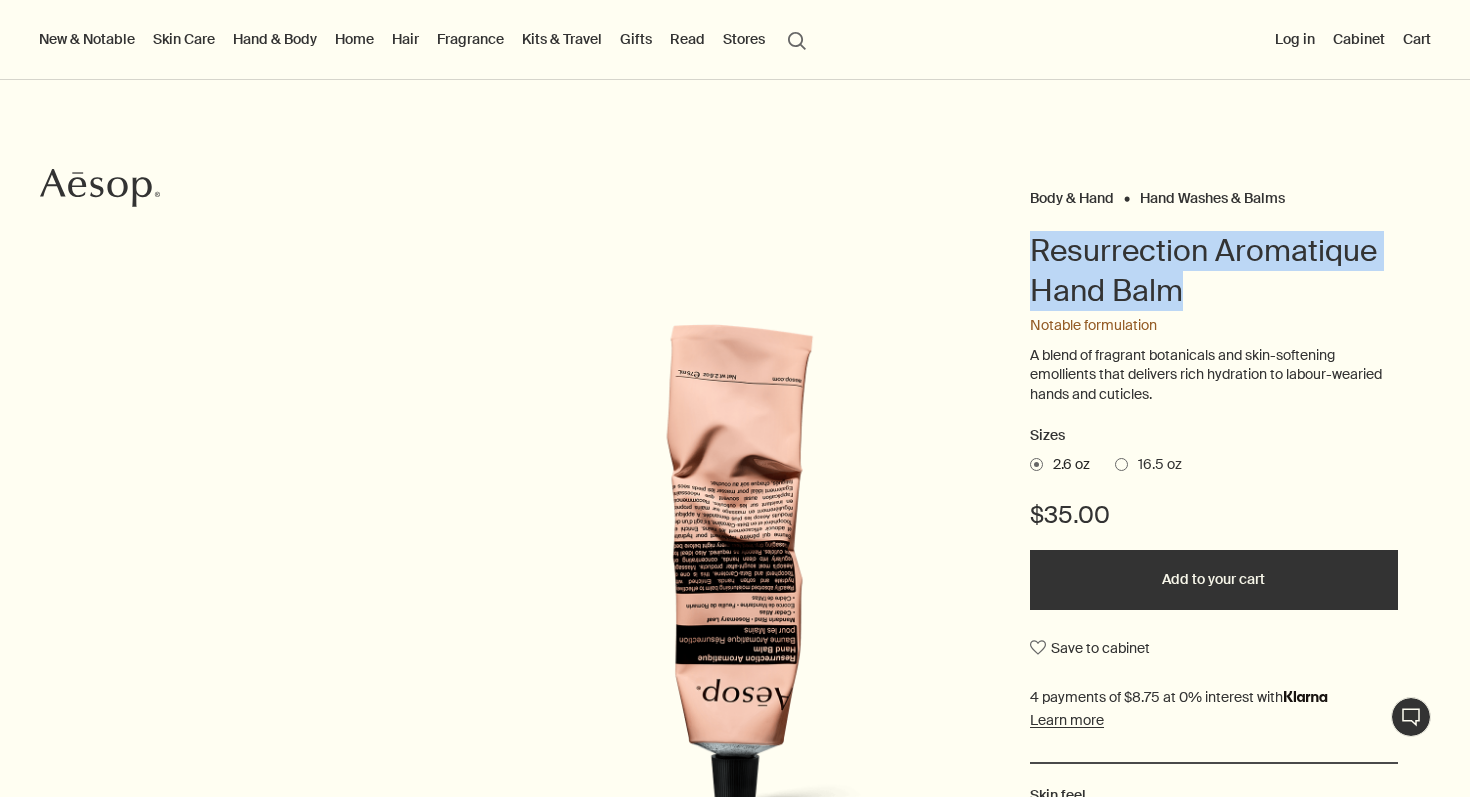 drag, startPoint x: 1107, startPoint y: 241, endPoint x: 1158, endPoint y: 285, distance: 67.357254 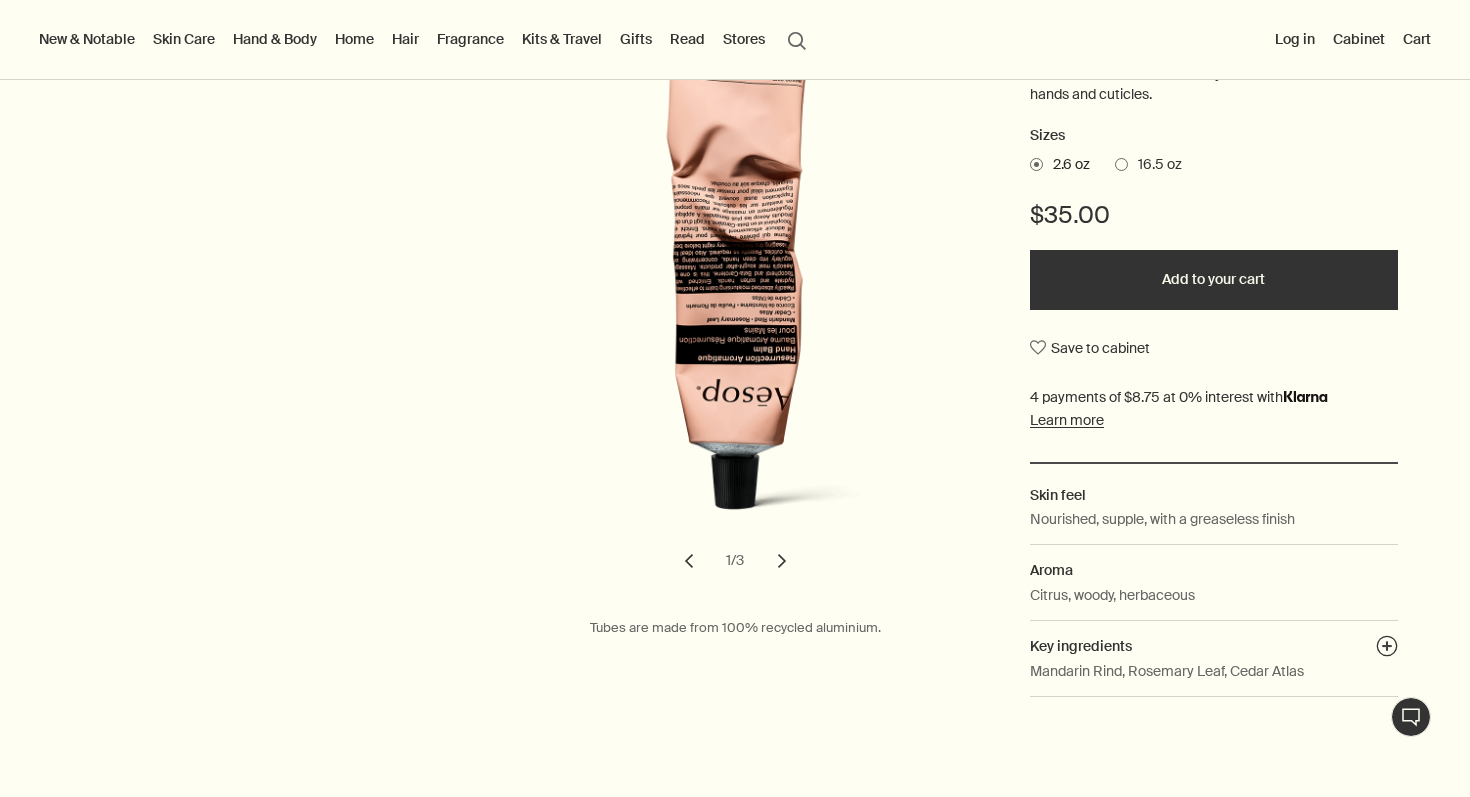 scroll, scrollTop: 408, scrollLeft: 0, axis: vertical 